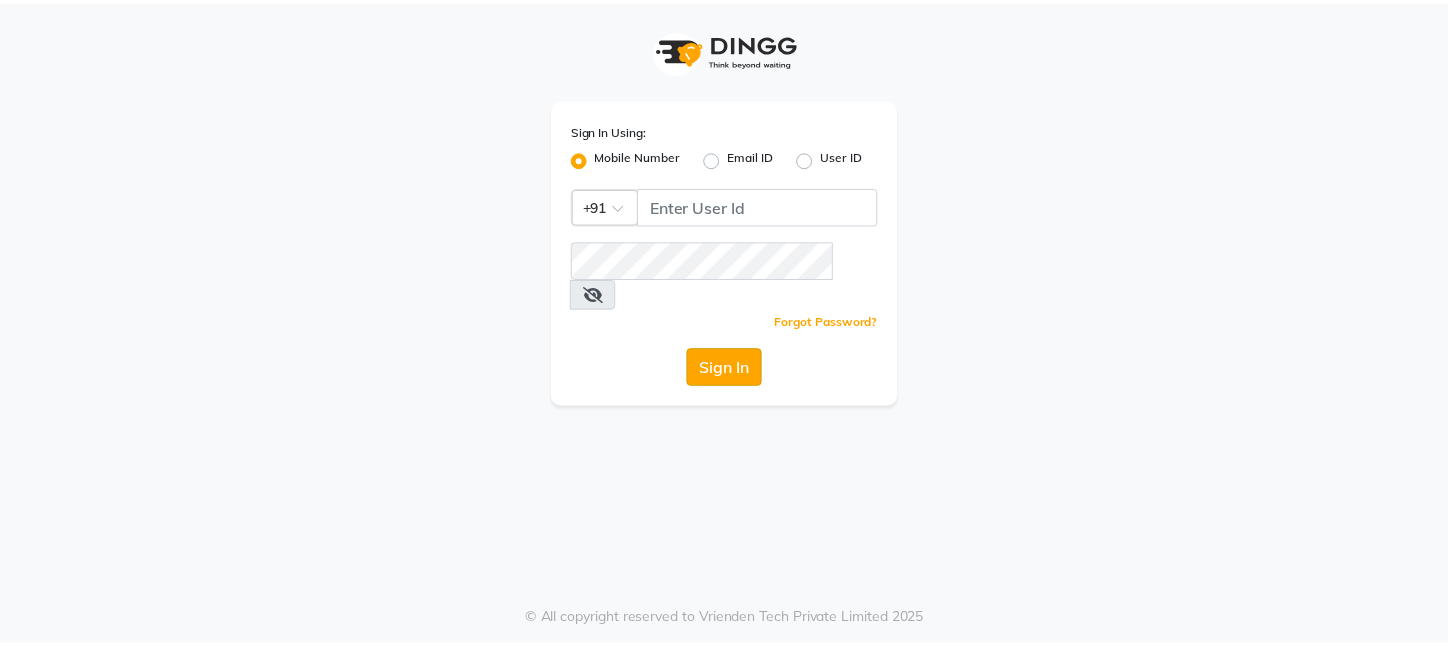 scroll, scrollTop: 0, scrollLeft: 0, axis: both 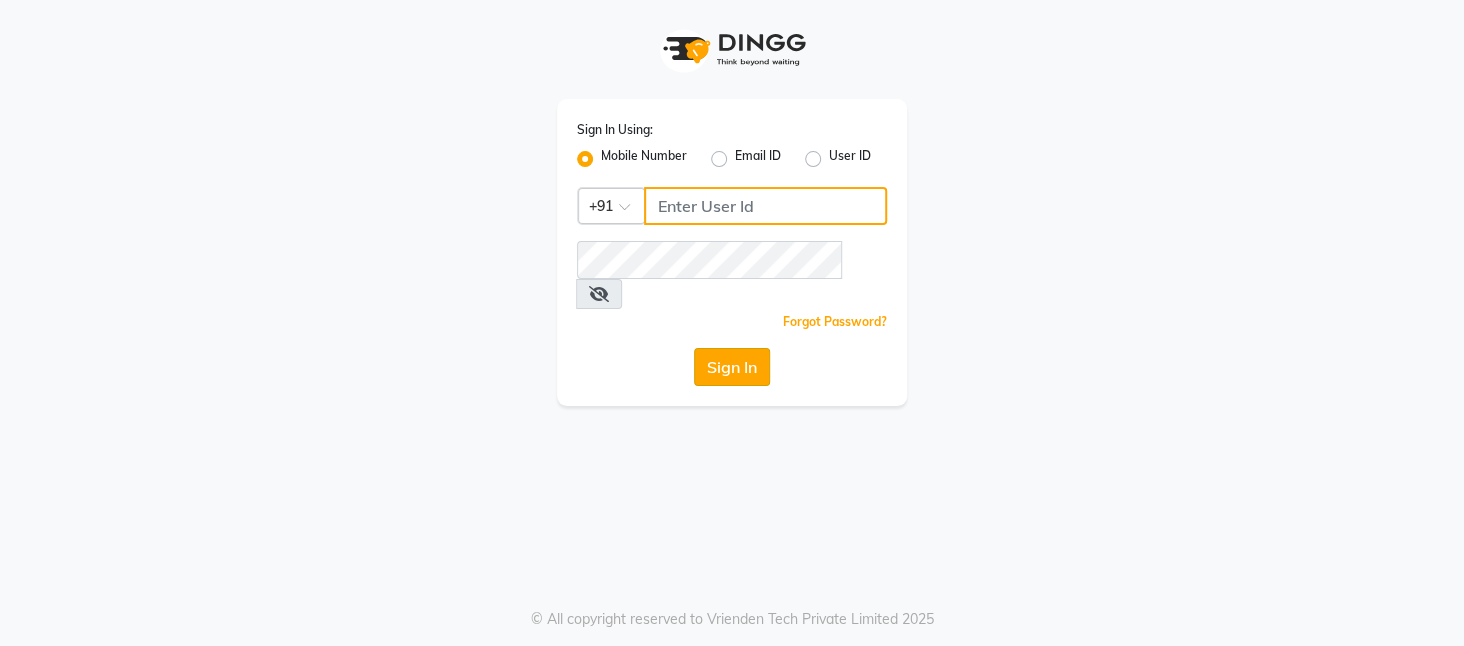 type on "[PHONE]" 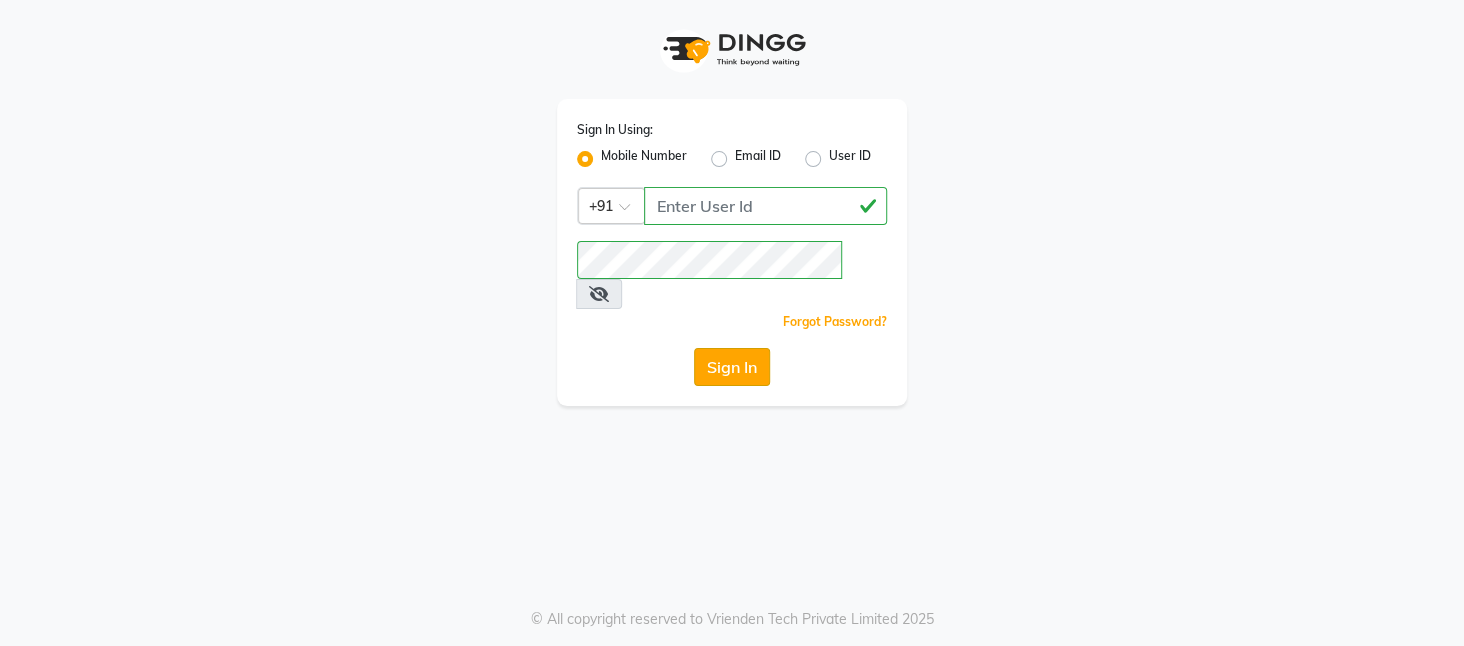 click on "Sign In" 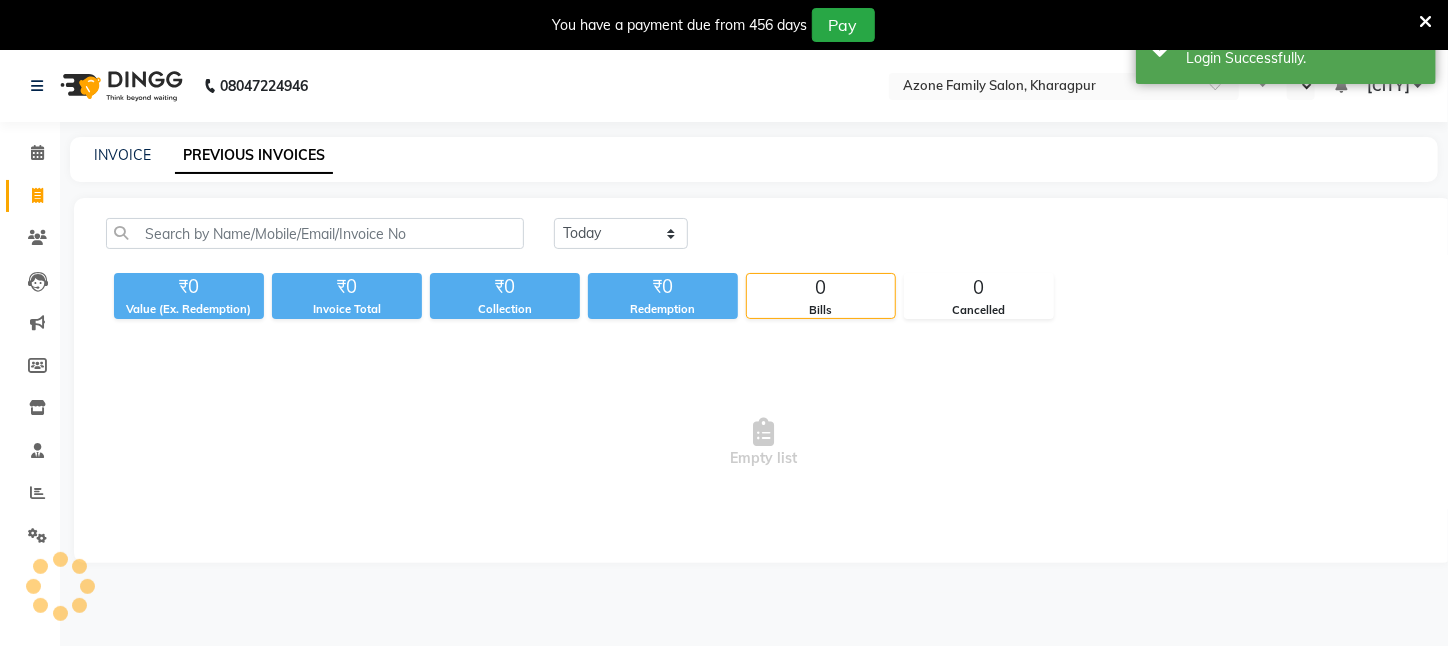 select on "en" 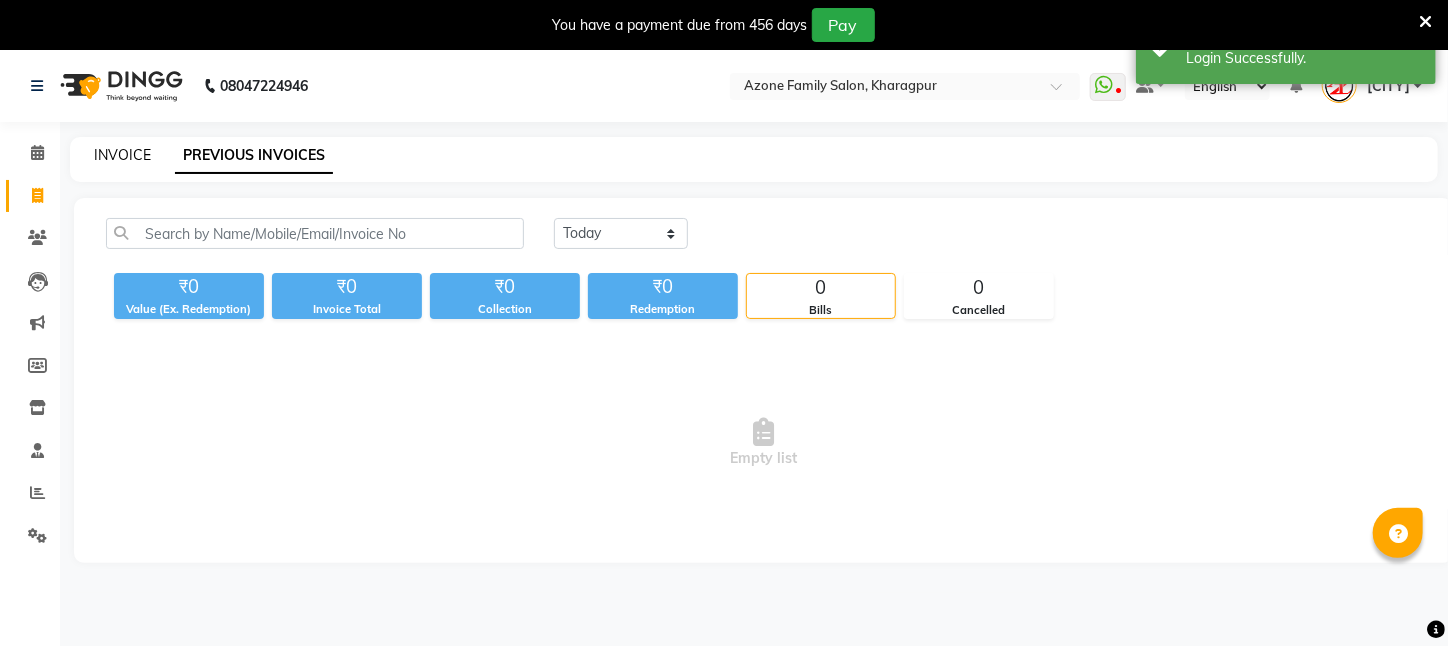 click on "INVOICE" 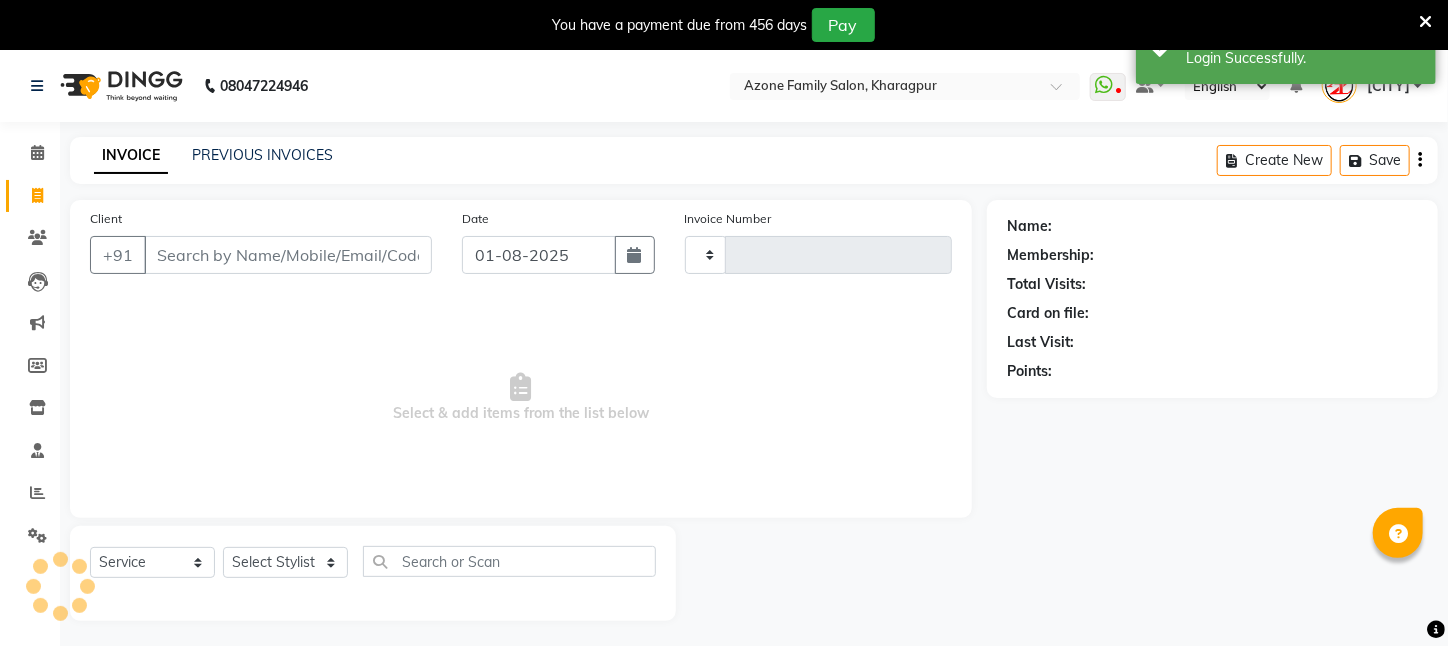 scroll, scrollTop: 50, scrollLeft: 0, axis: vertical 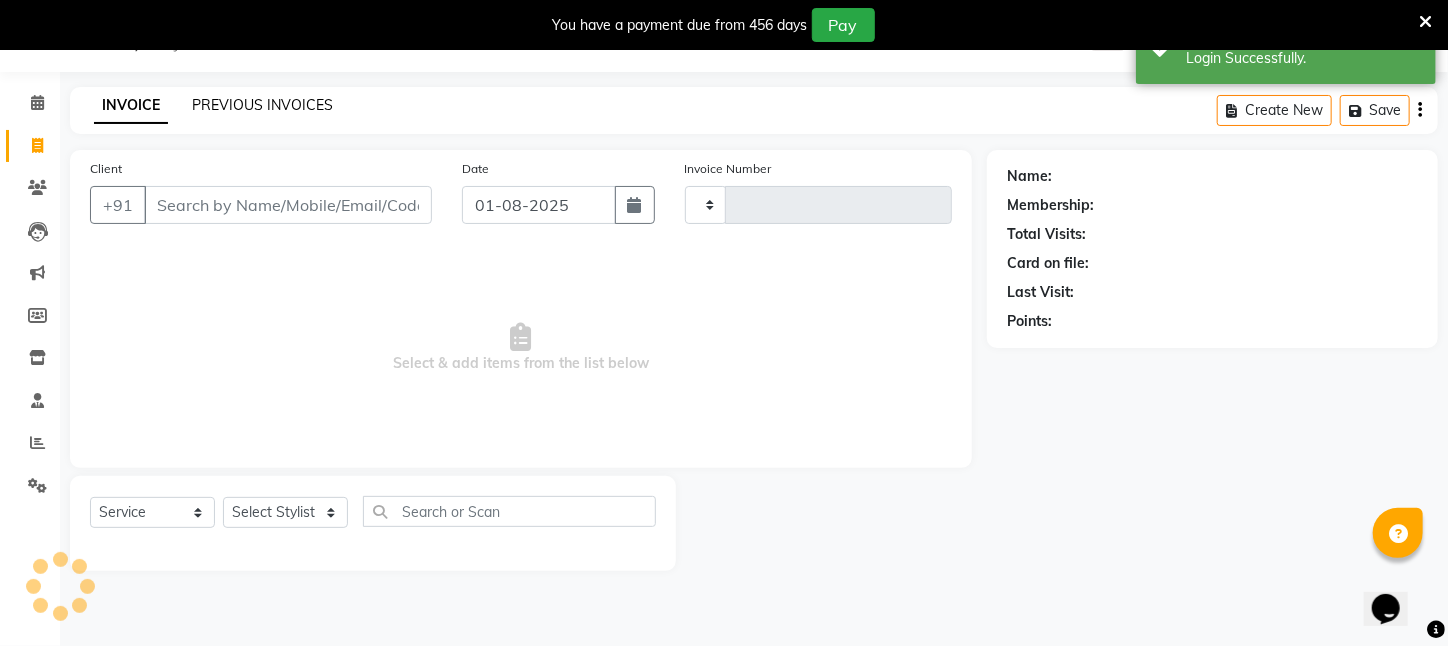 click on "PREVIOUS INVOICES" 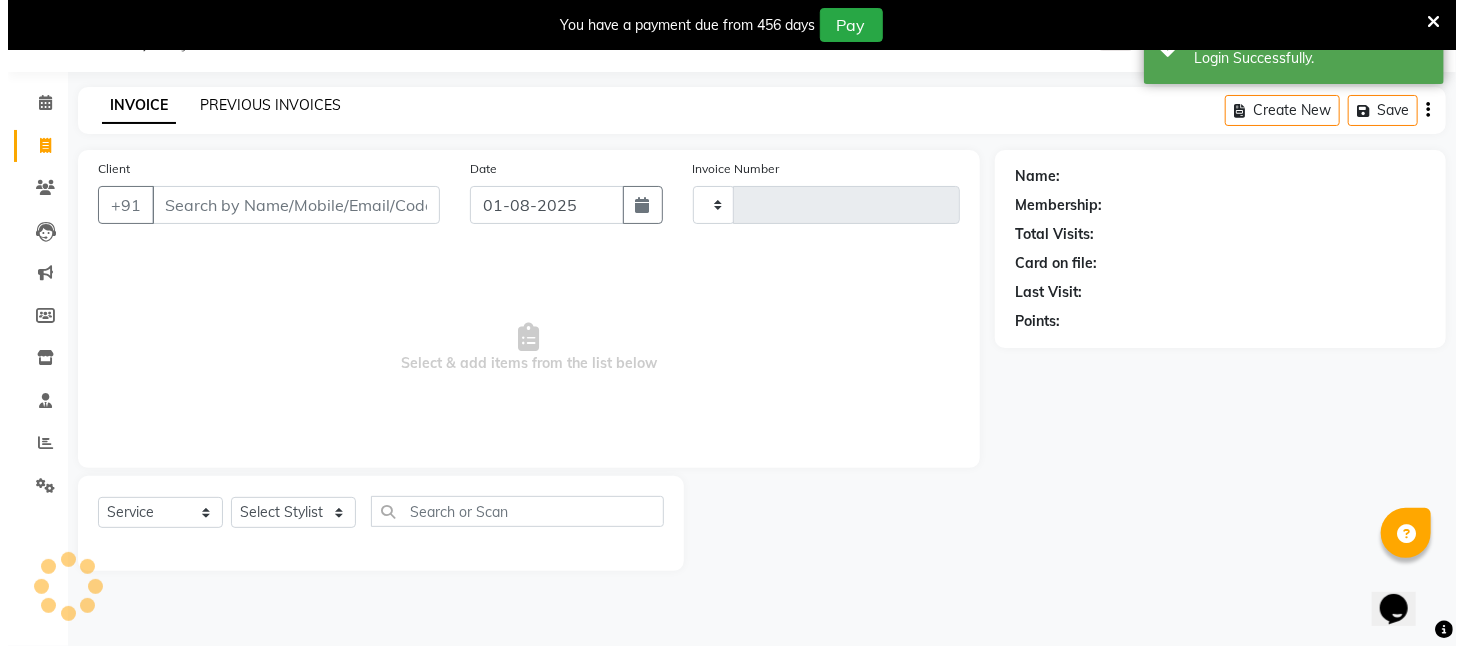 scroll, scrollTop: 0, scrollLeft: 0, axis: both 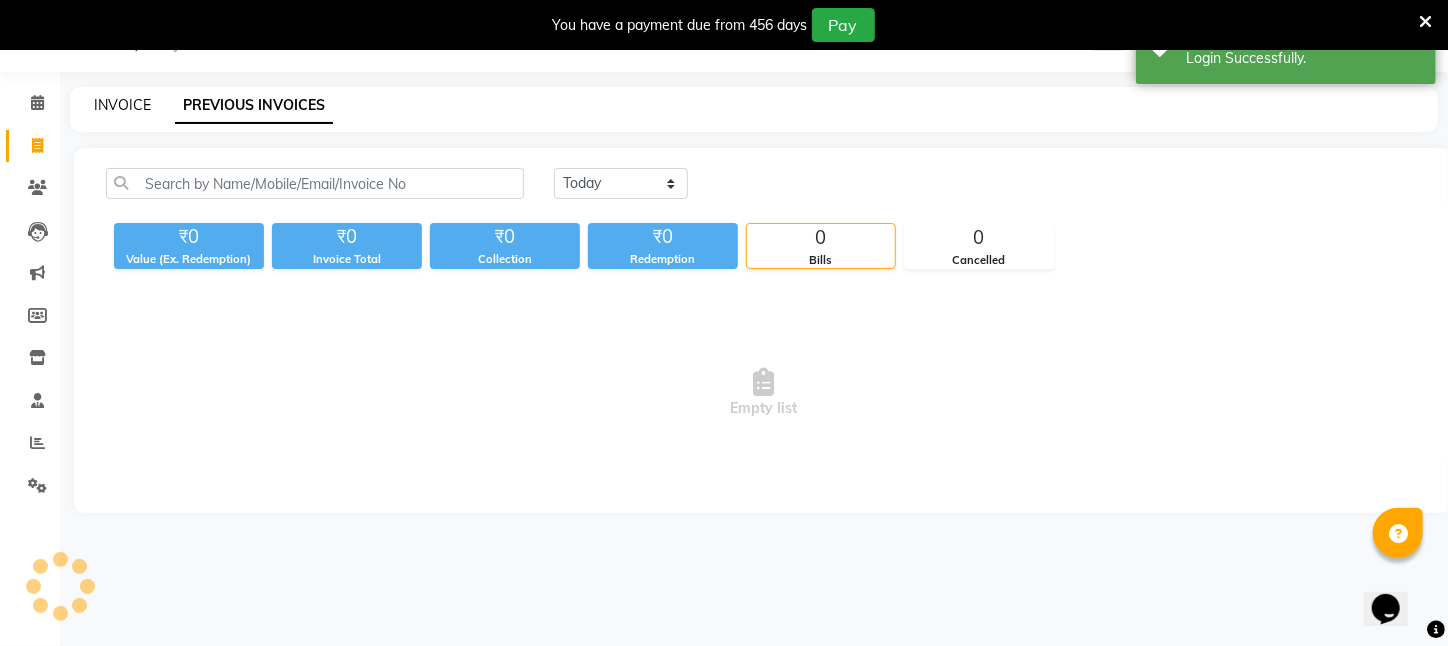 click on "INVOICE" 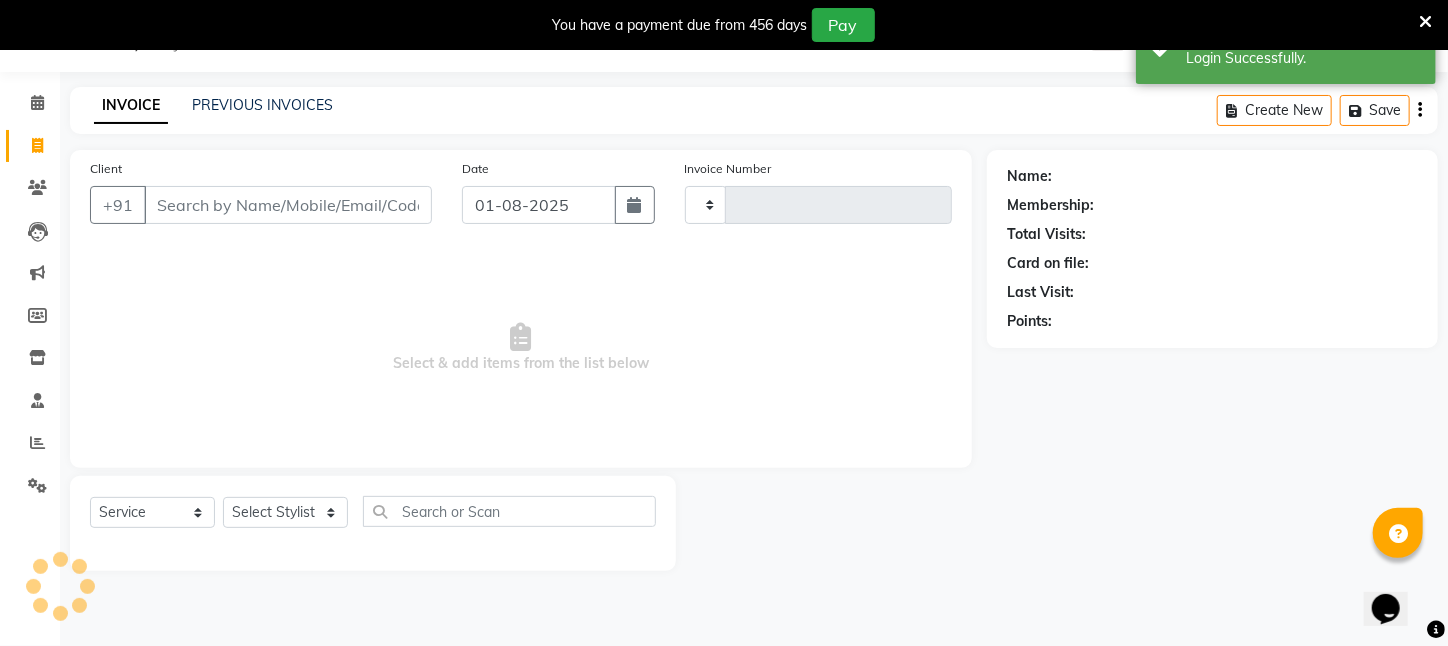 type on "2027" 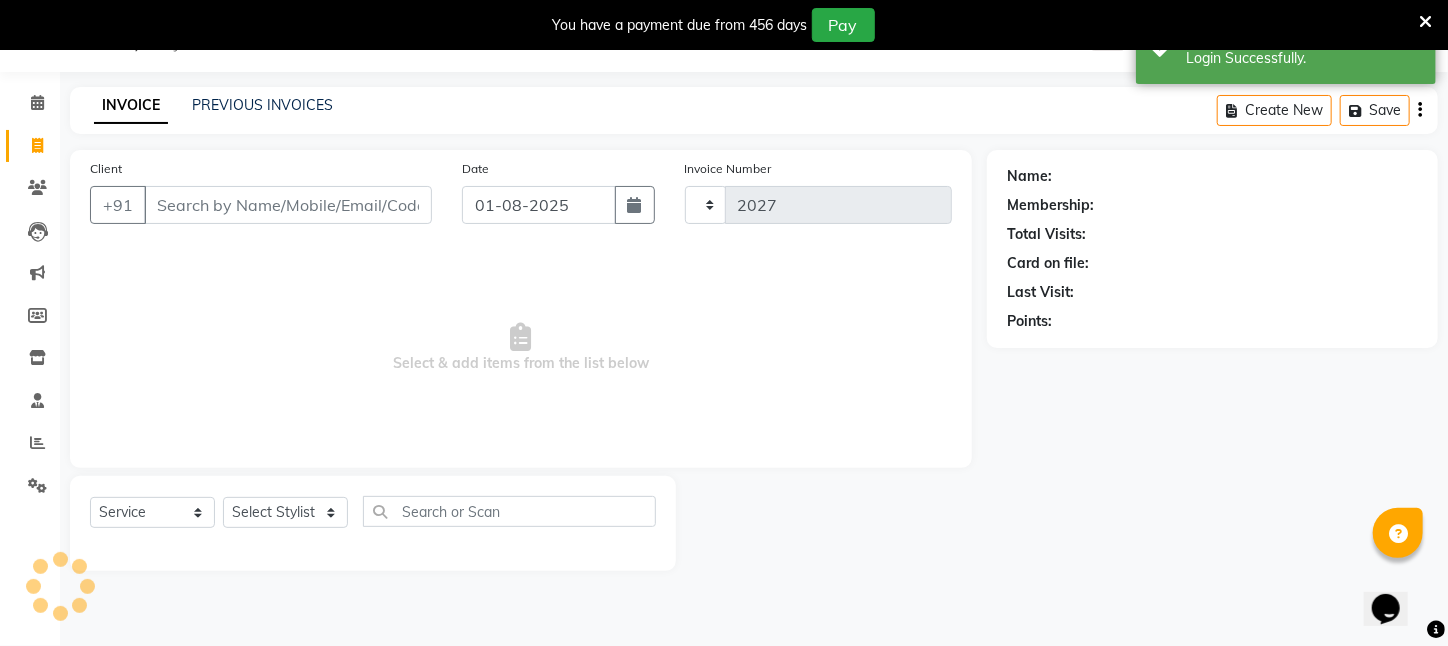 select on "4296" 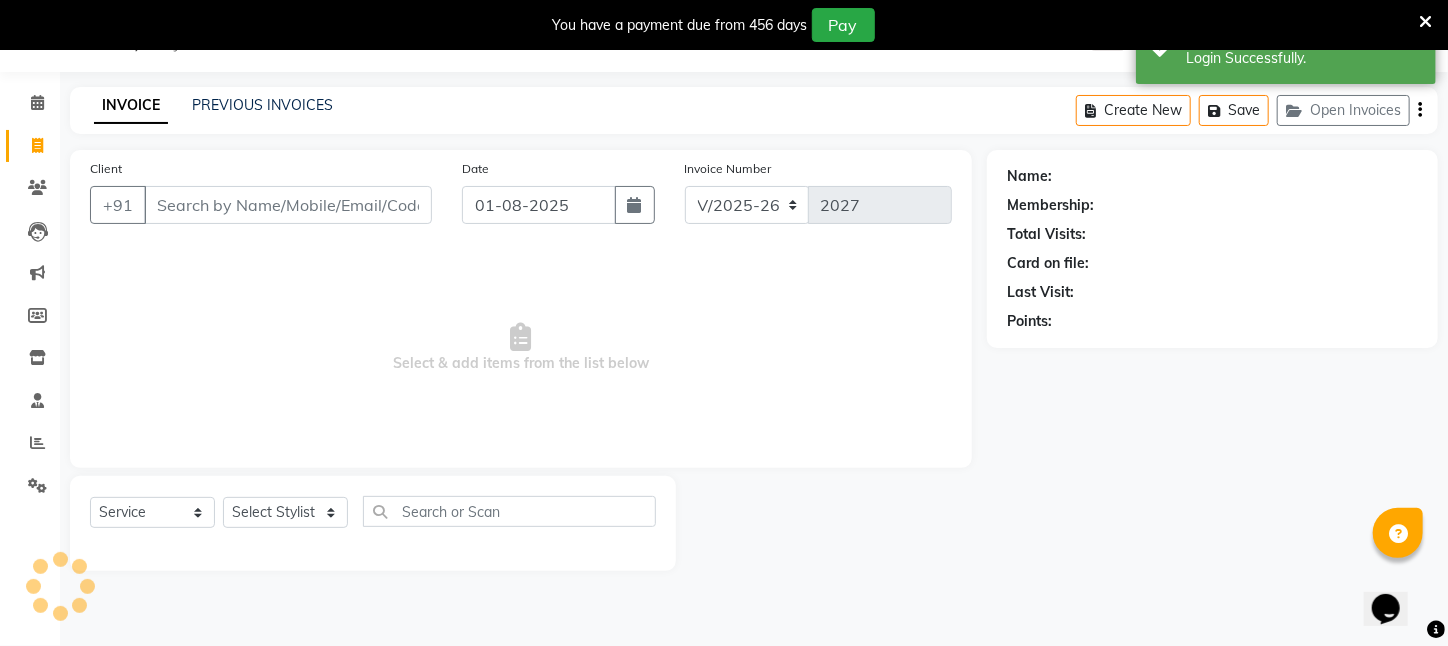 click on "Client" at bounding box center [288, 205] 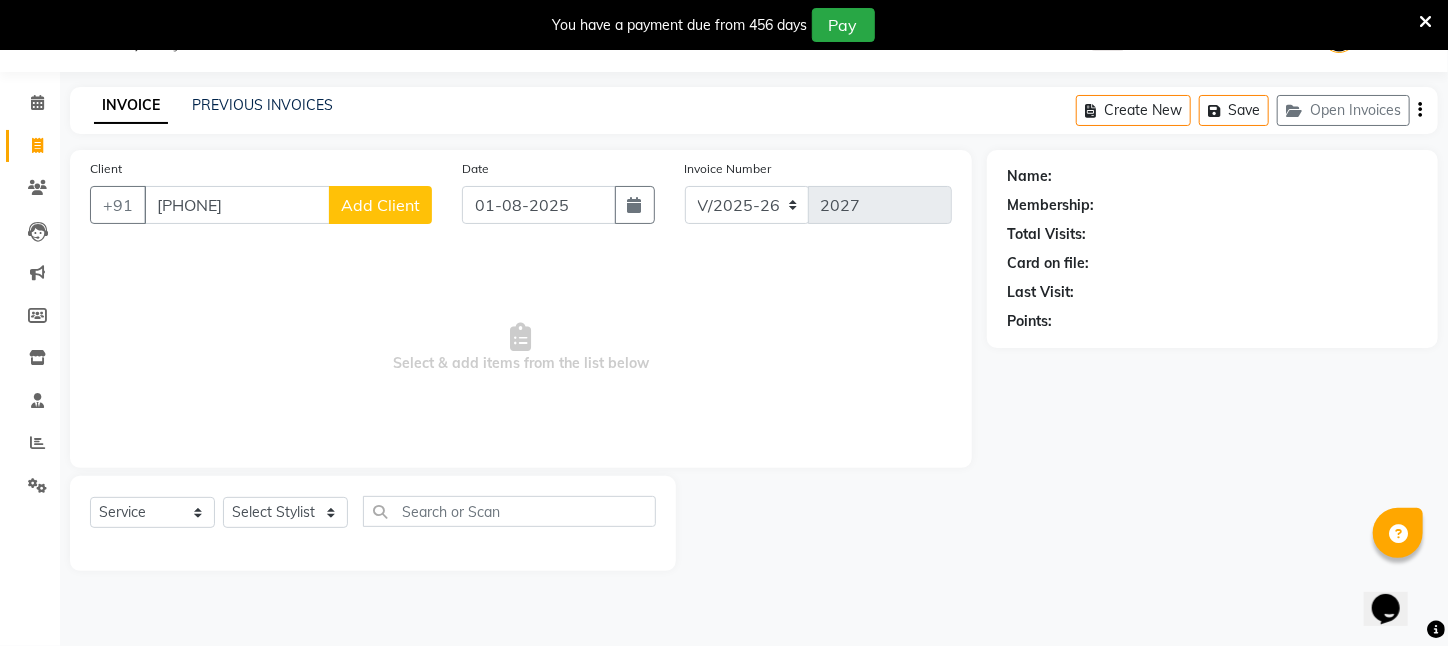 type on "[PHONE]" 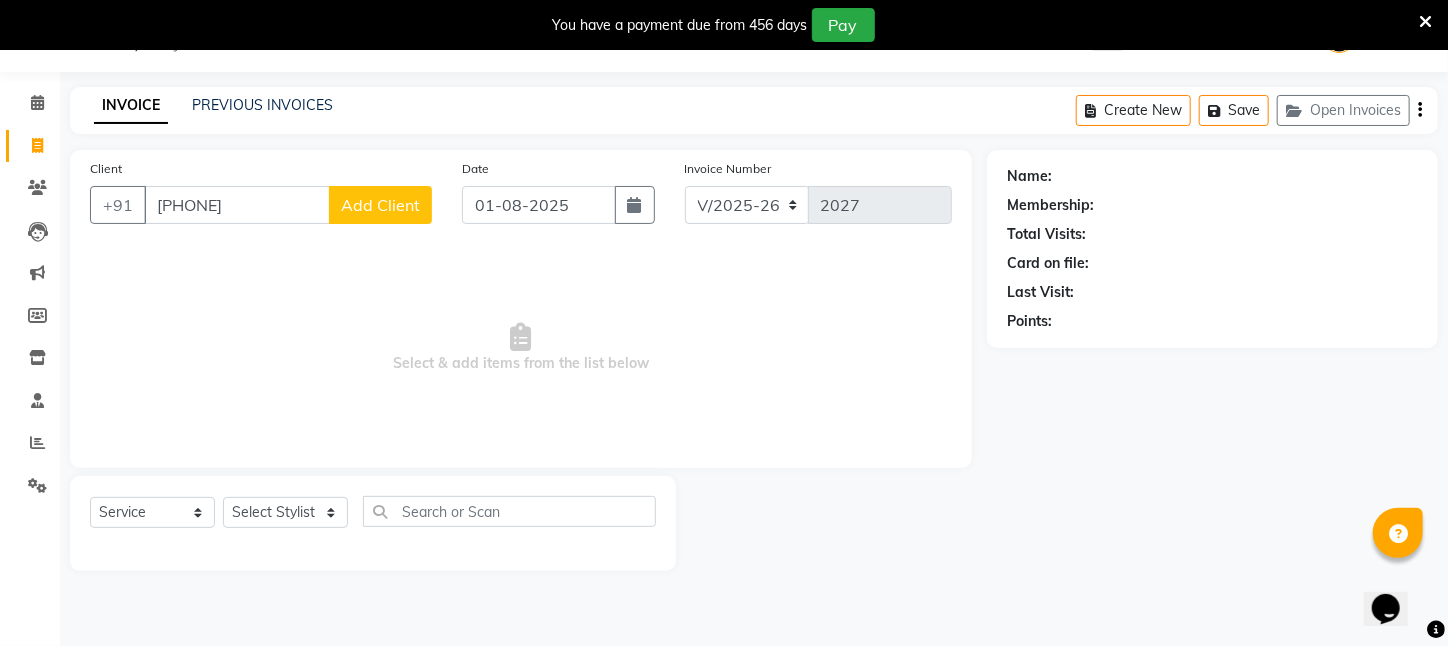 click on "Add Client" 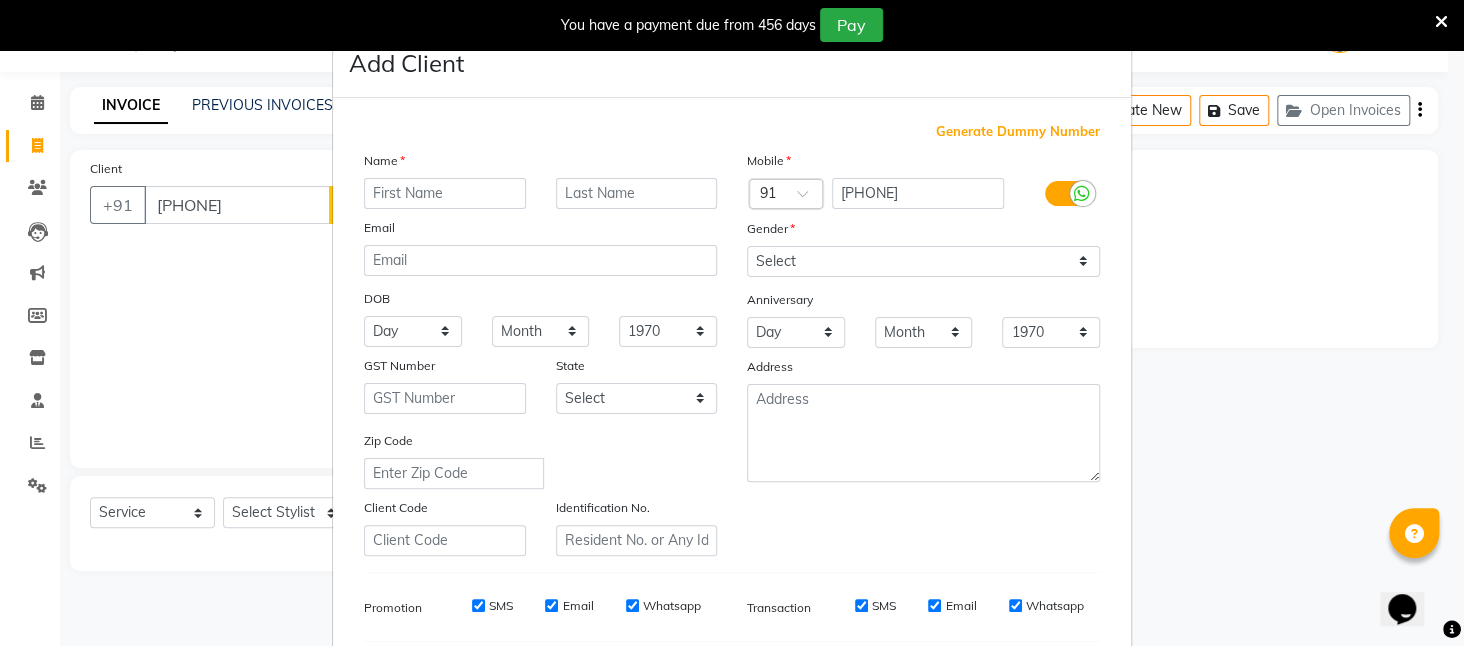 click at bounding box center [445, 193] 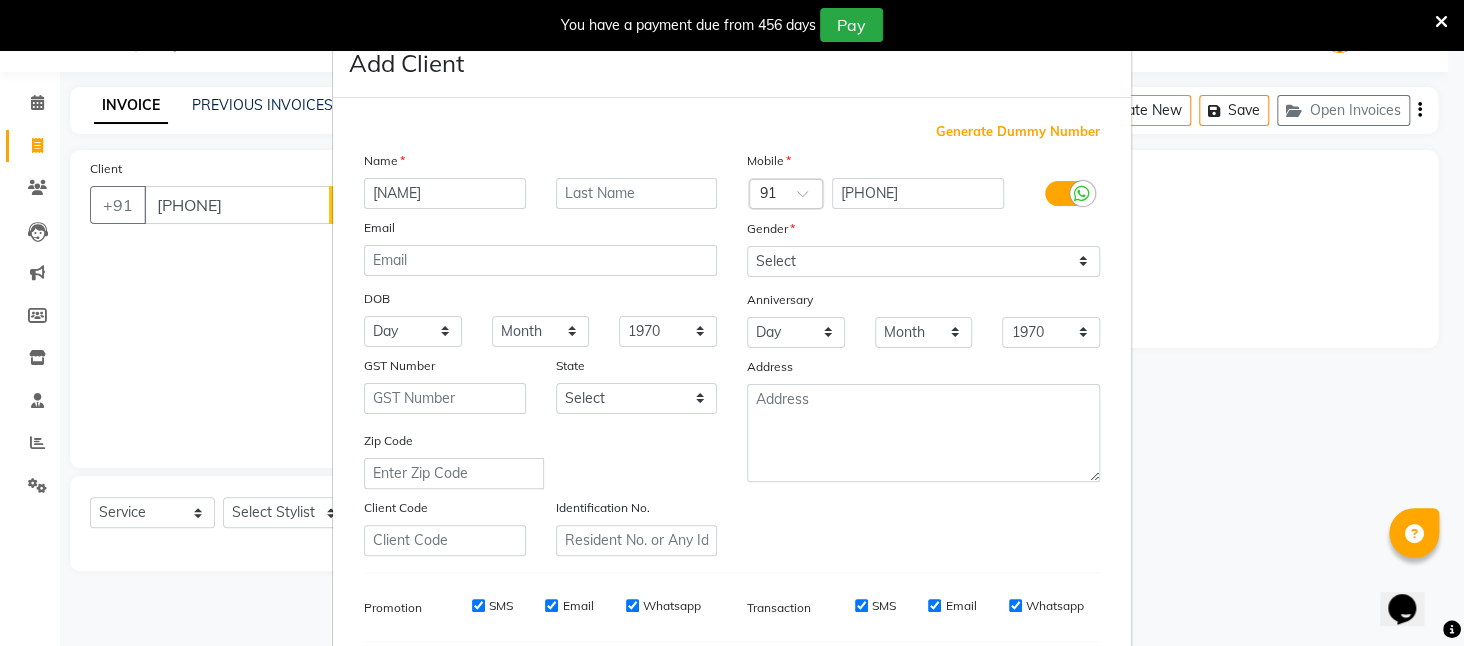 type on "[NAME]" 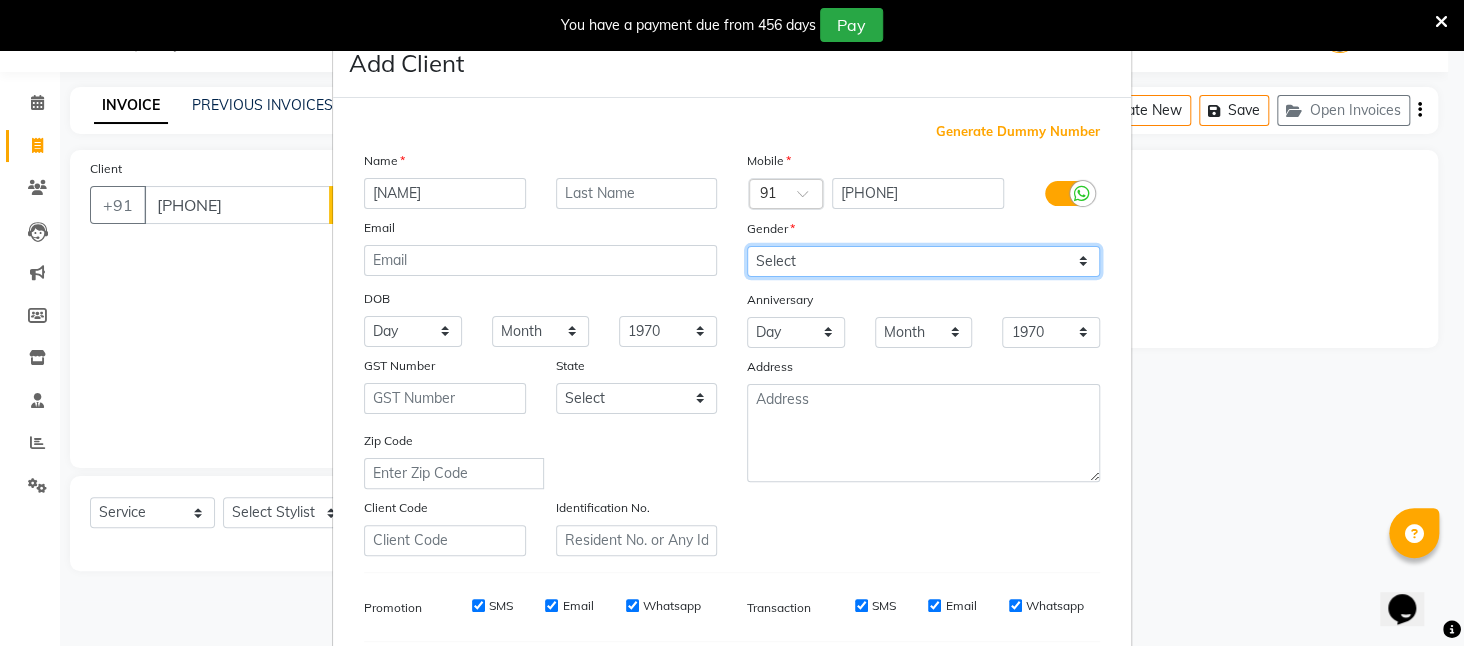 click on "Select Male Female Other Prefer Not To Say" at bounding box center (923, 261) 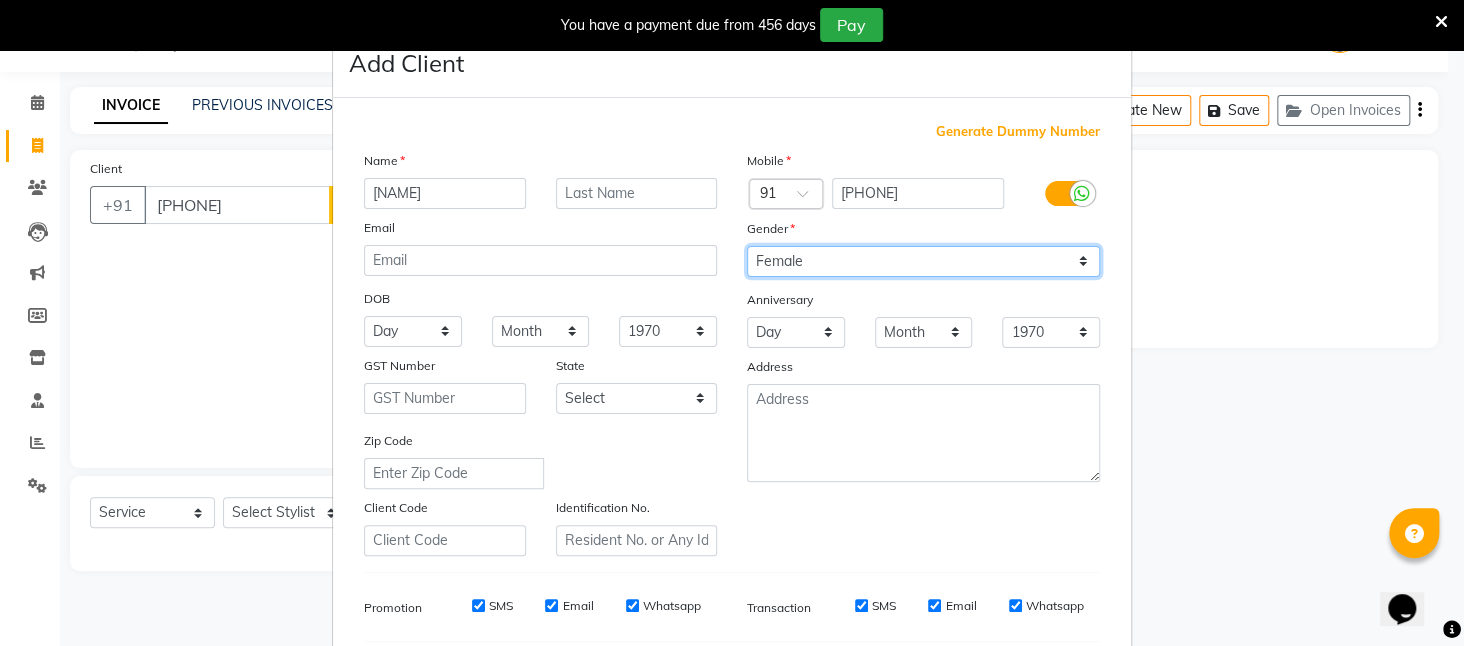 click on "Select Male Female Other Prefer Not To Say" at bounding box center (923, 261) 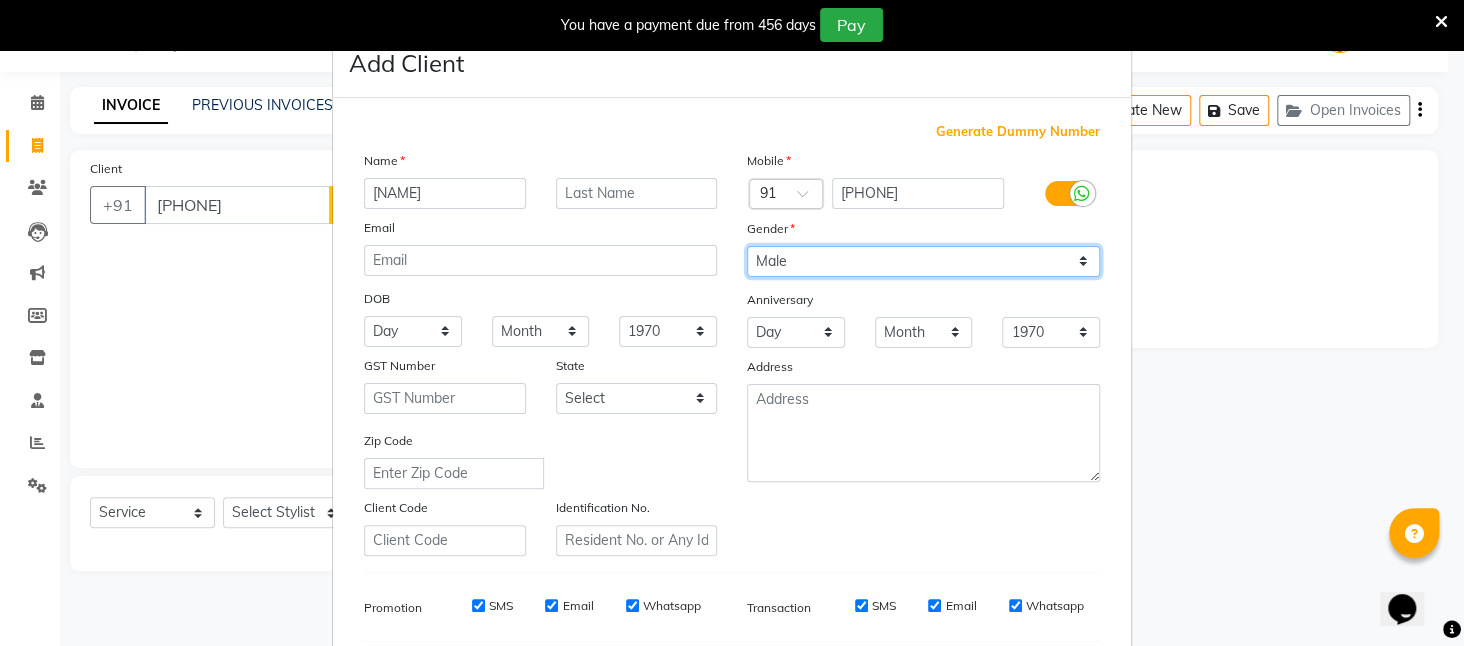 click on "Select Male Female Other Prefer Not To Say" at bounding box center (923, 261) 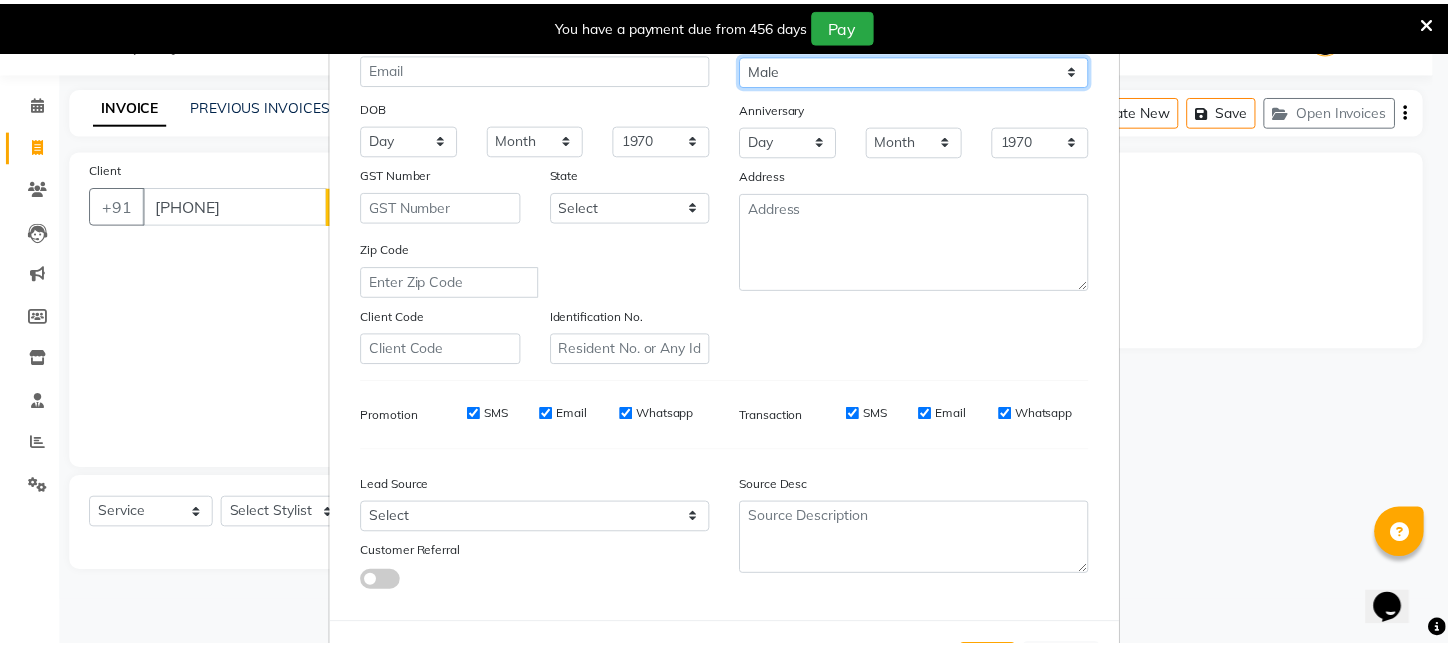 scroll, scrollTop: 277, scrollLeft: 0, axis: vertical 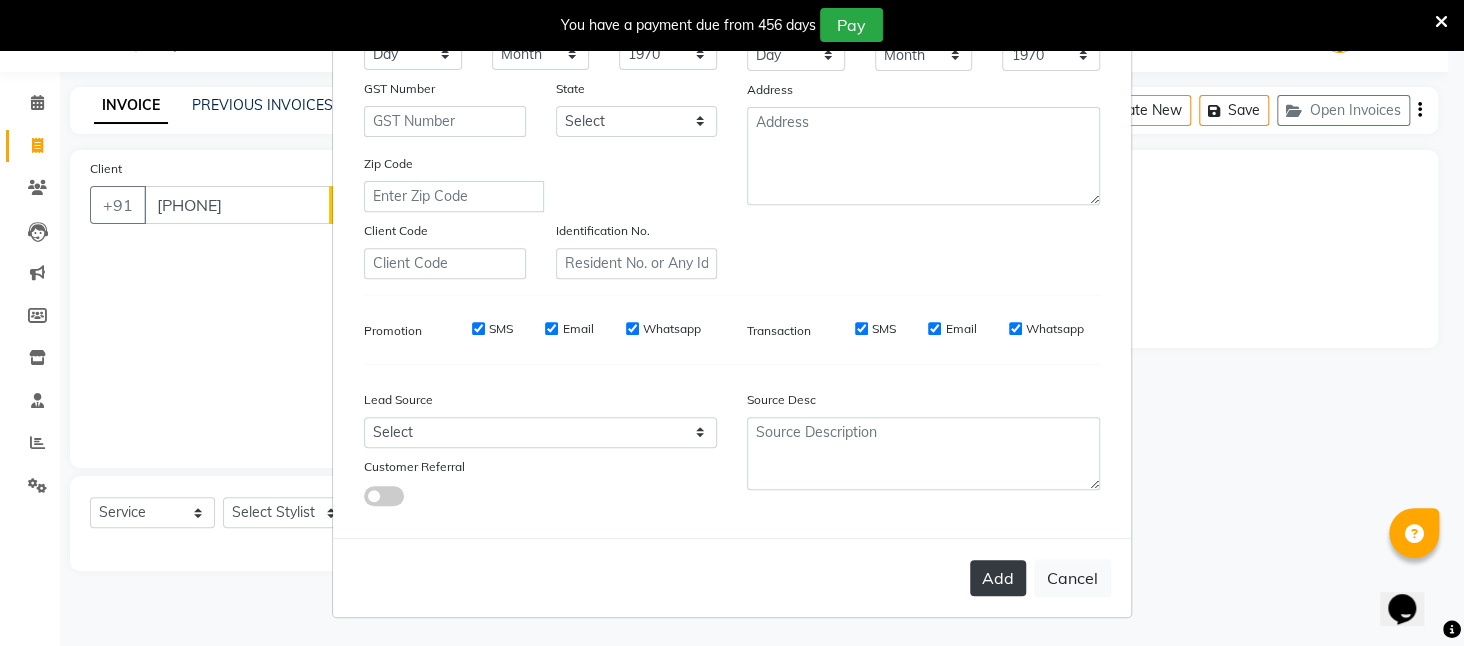 click on "Add" at bounding box center (998, 578) 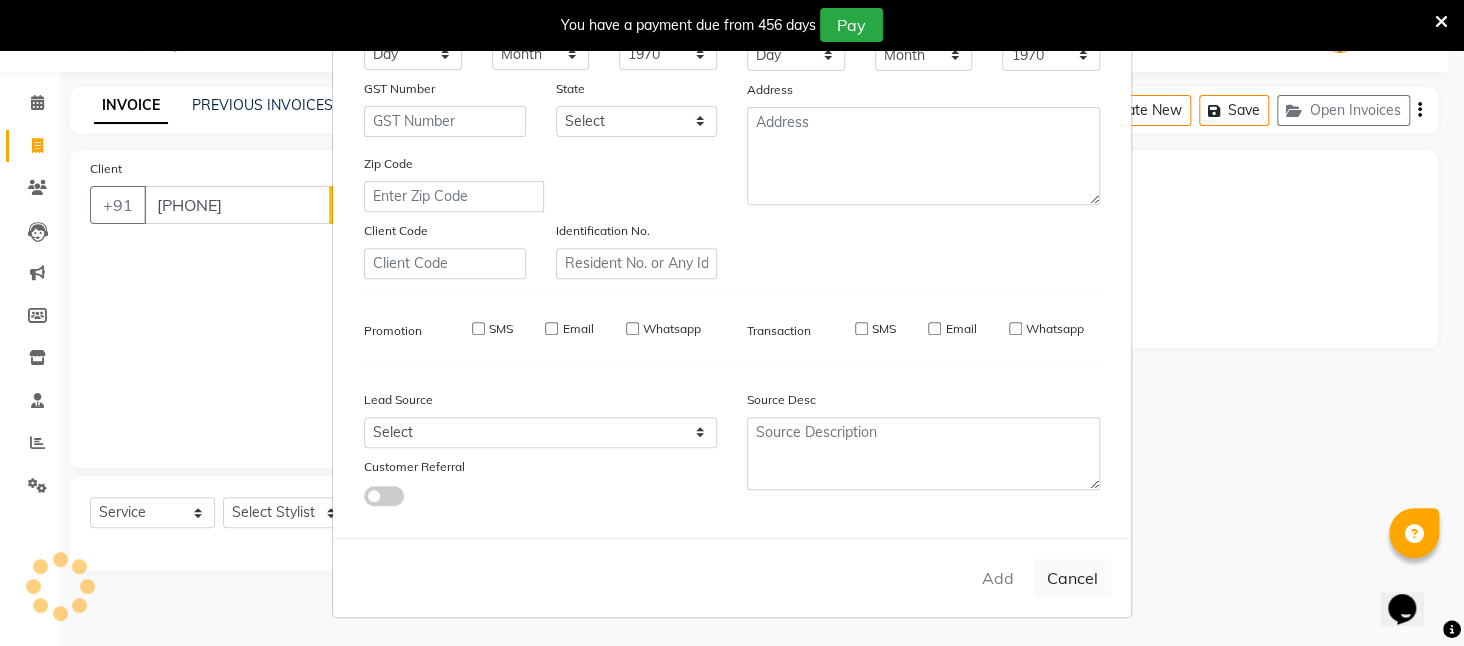 type 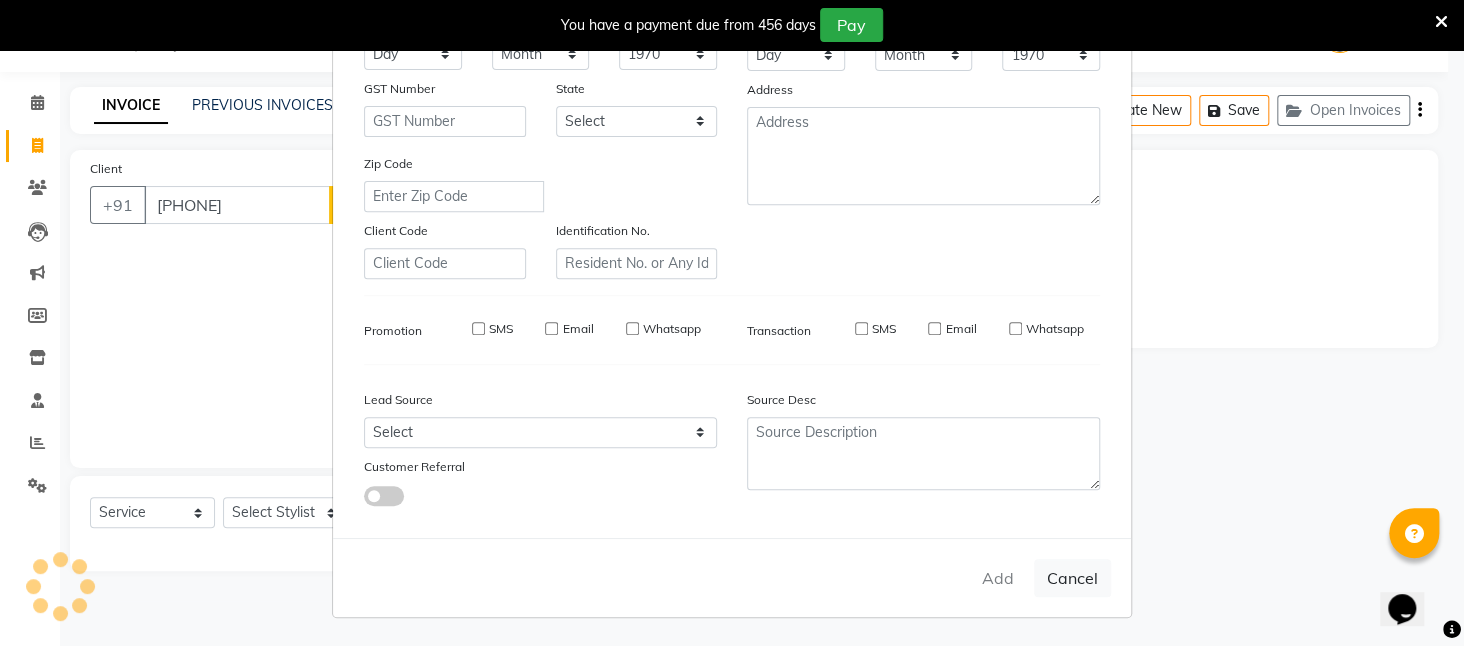 select 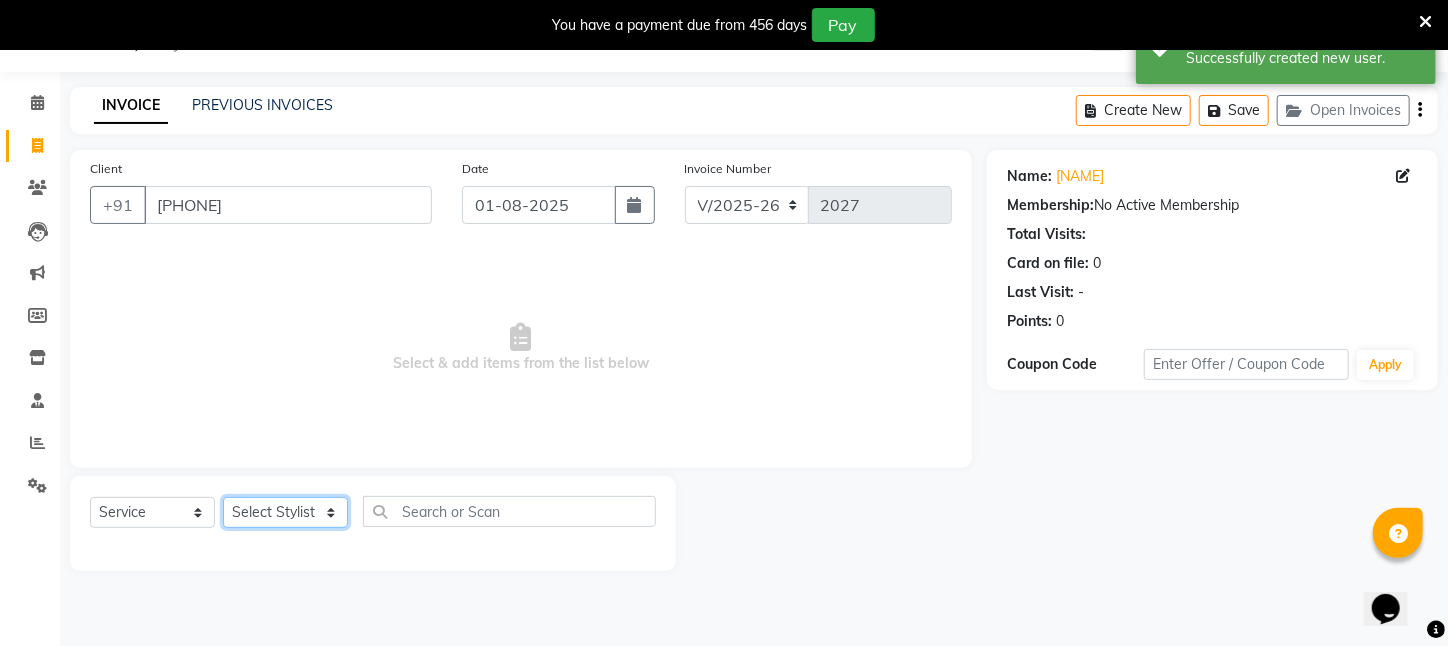 click on "Select Stylist [NAME]  [NAME] [NAME] [NAME] [NAME] [NAME] [NAME] [NAME] [NAME] [NAME] [NAME] [NAME] [NAME] [NAME] [NAME] [NAME] [NAME] [NAME]" 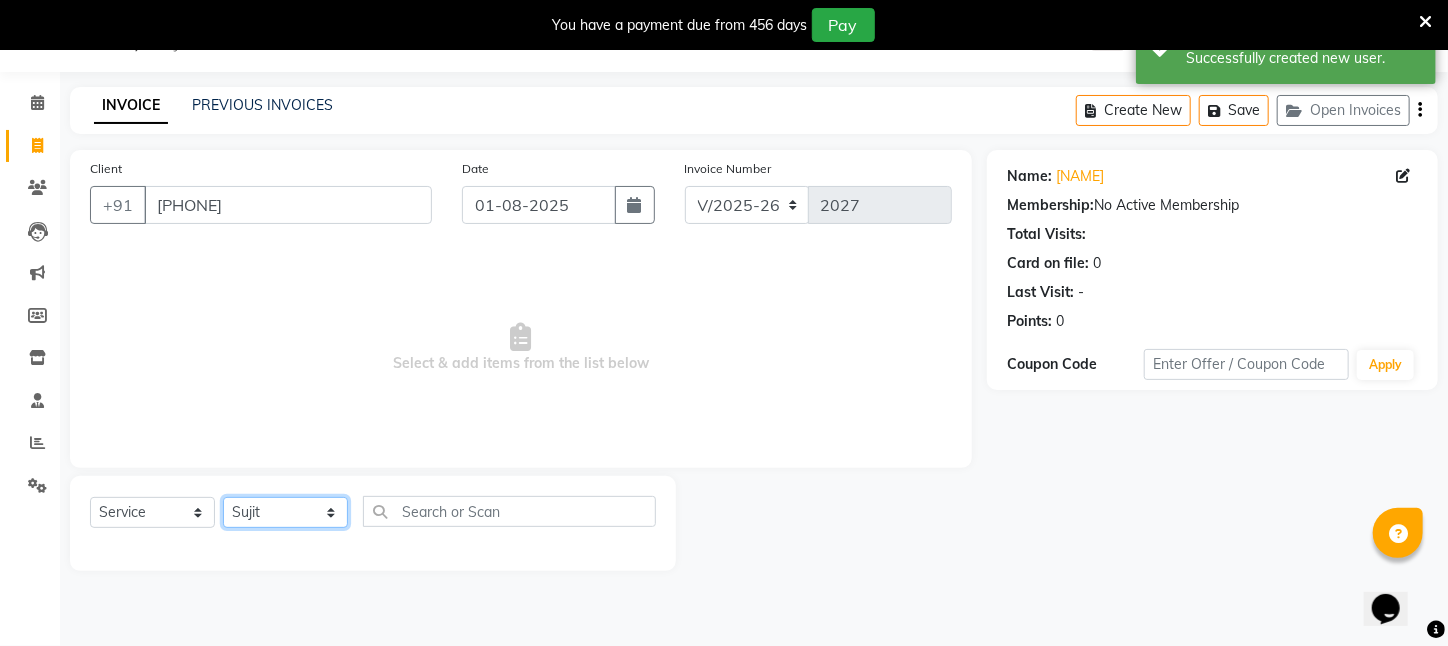 click on "Select Stylist [NAME]  [NAME] [NAME] [NAME] [NAME] [NAME] [NAME] [NAME] [NAME] [NAME] [NAME] [NAME] [NAME] [NAME] [NAME] [NAME] [NAME] [NAME]" 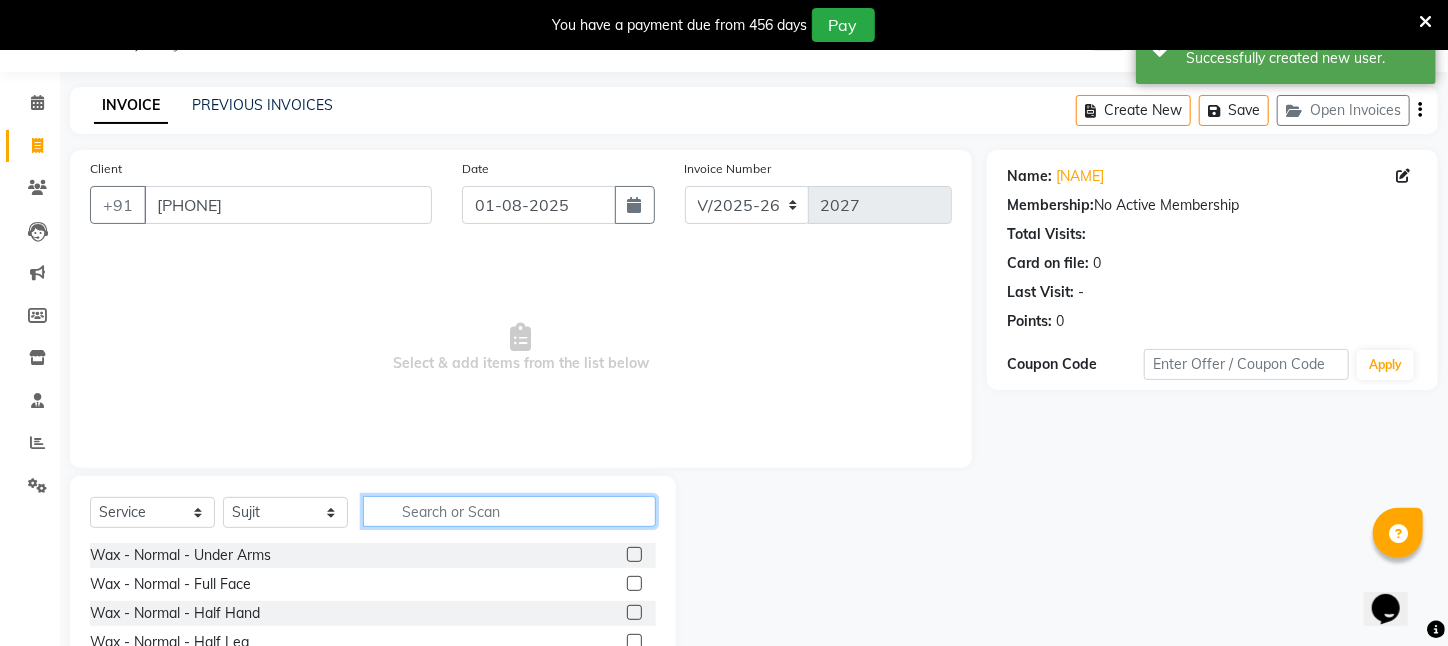 click 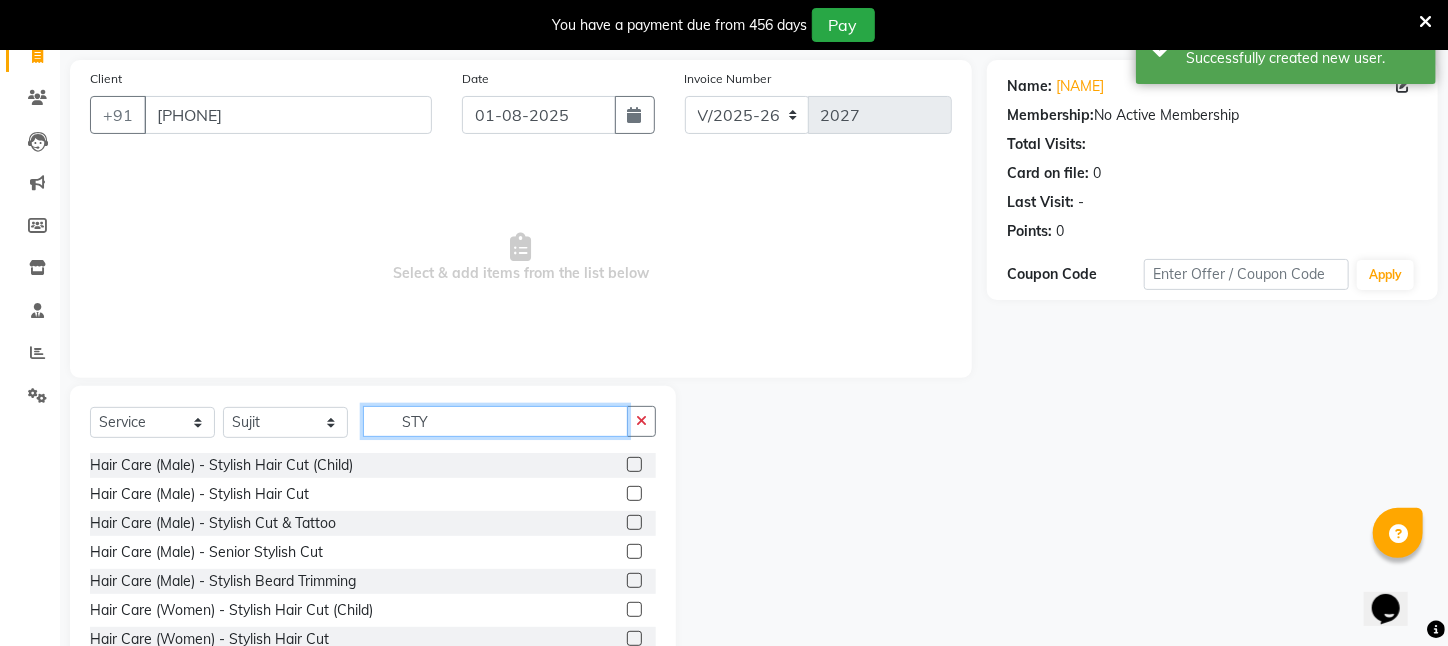 scroll, scrollTop: 204, scrollLeft: 0, axis: vertical 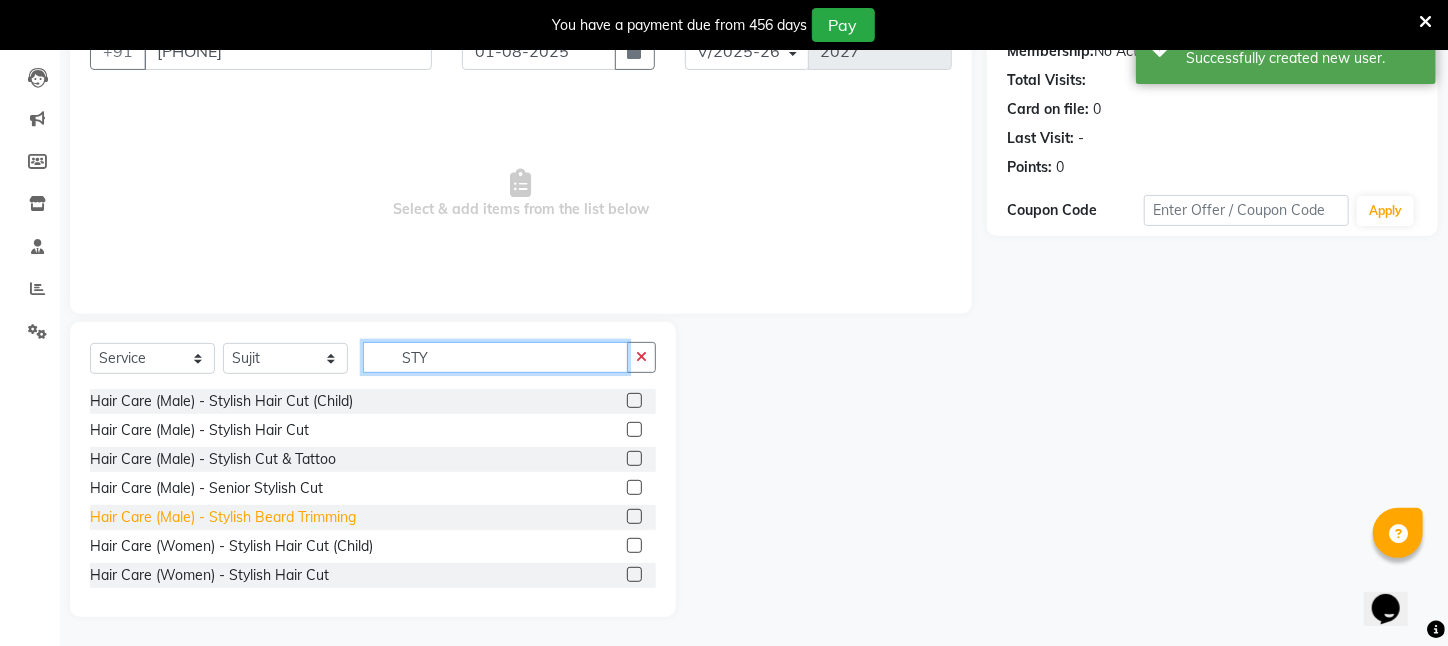 type on "STY" 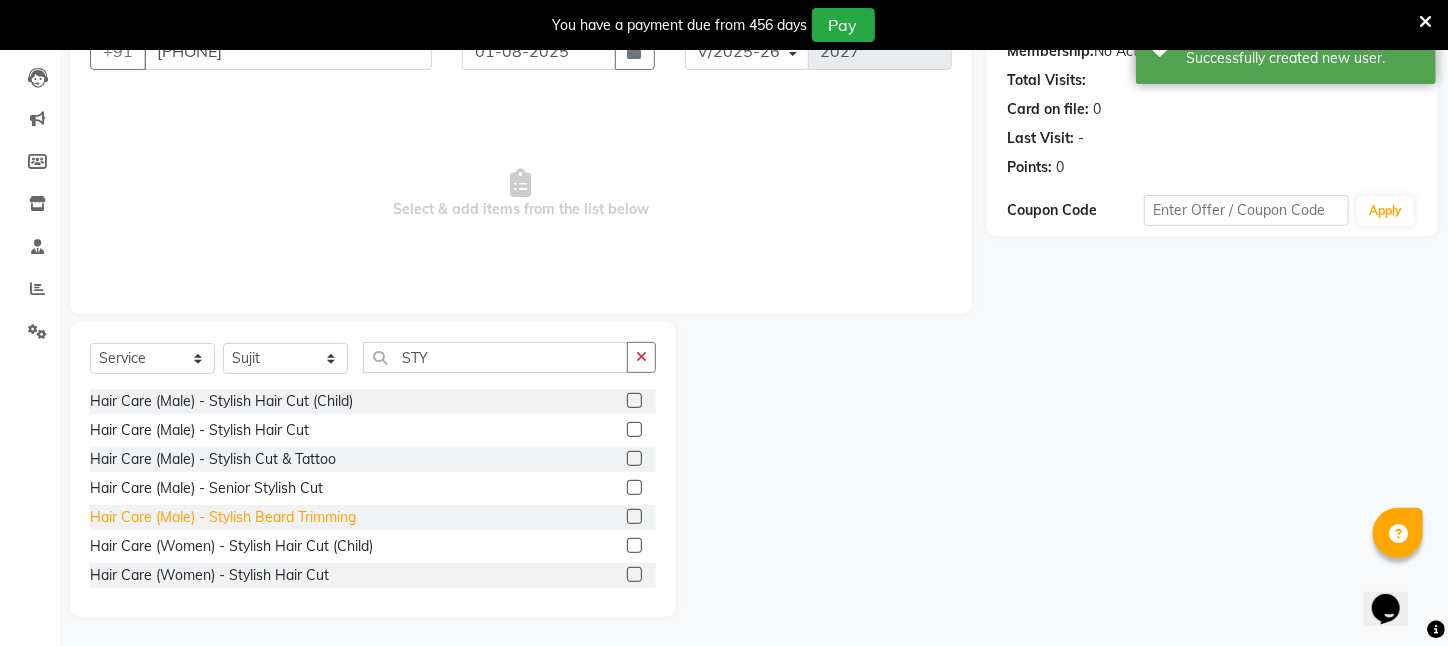 click on "Hair Care (Male)   -   Stylish Beard Trimming" 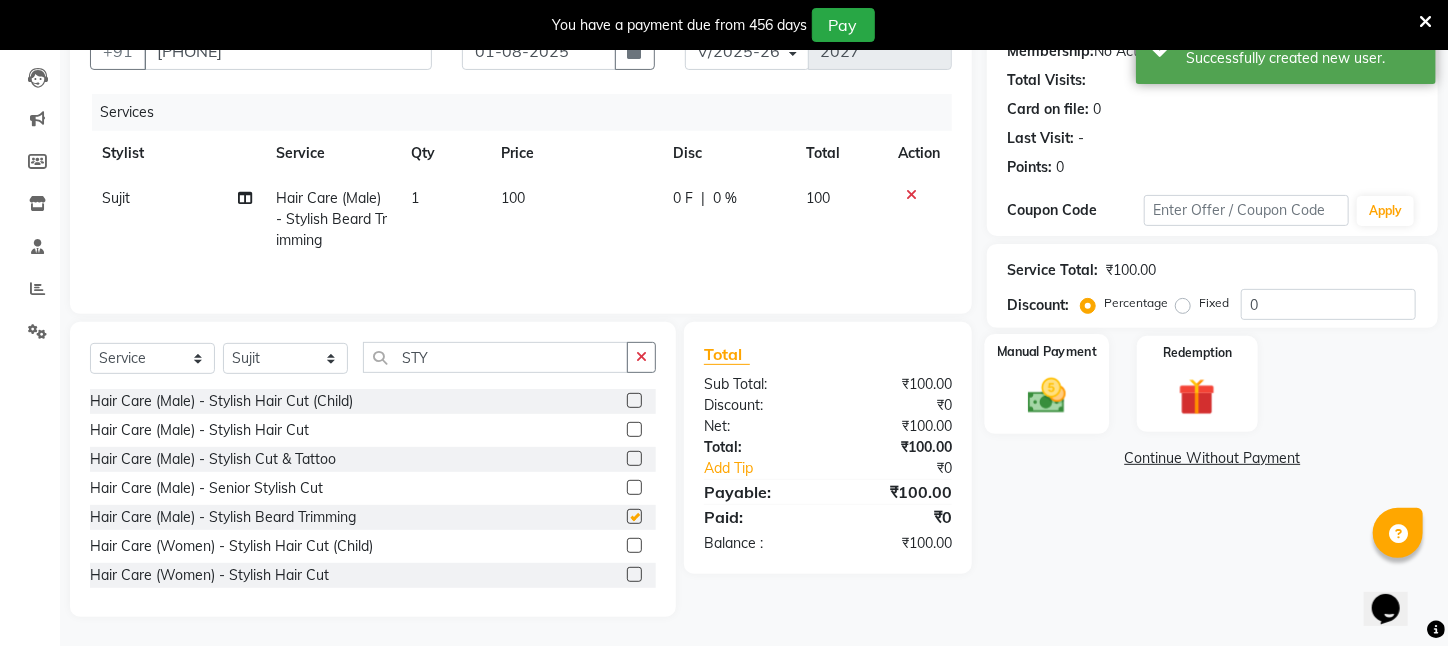 checkbox on "false" 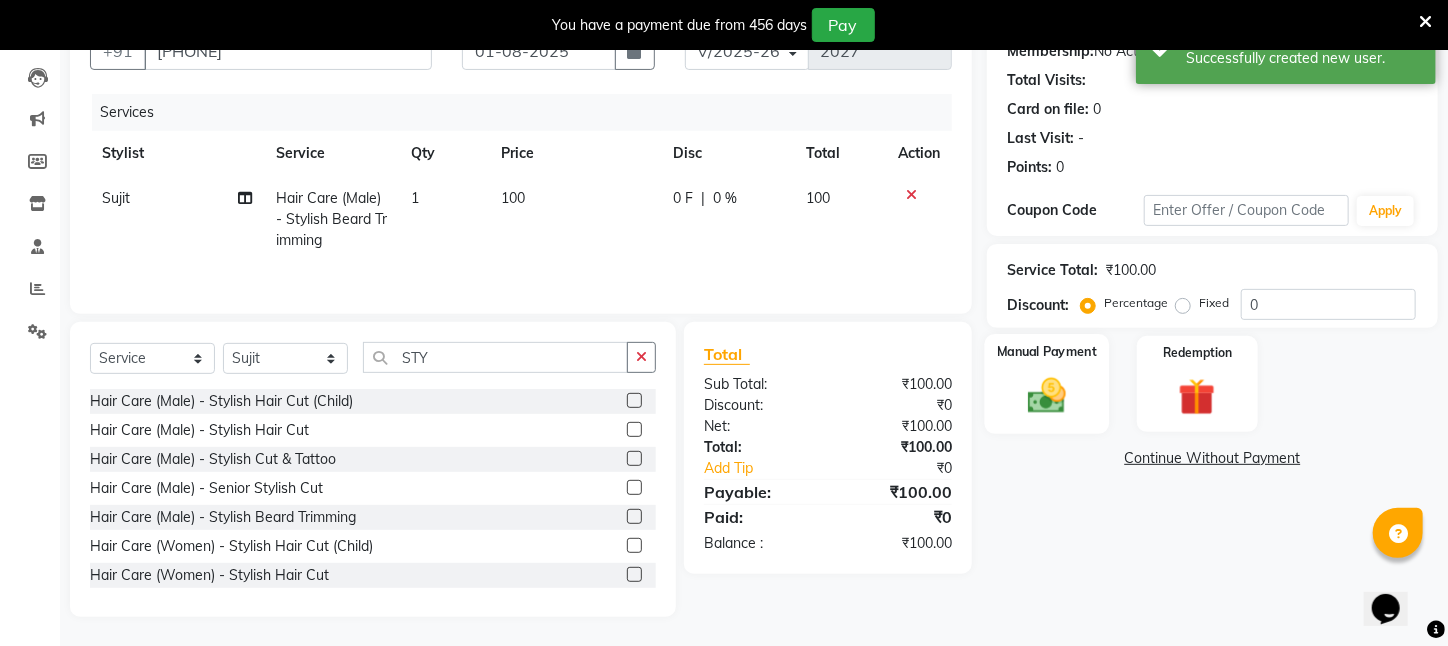click 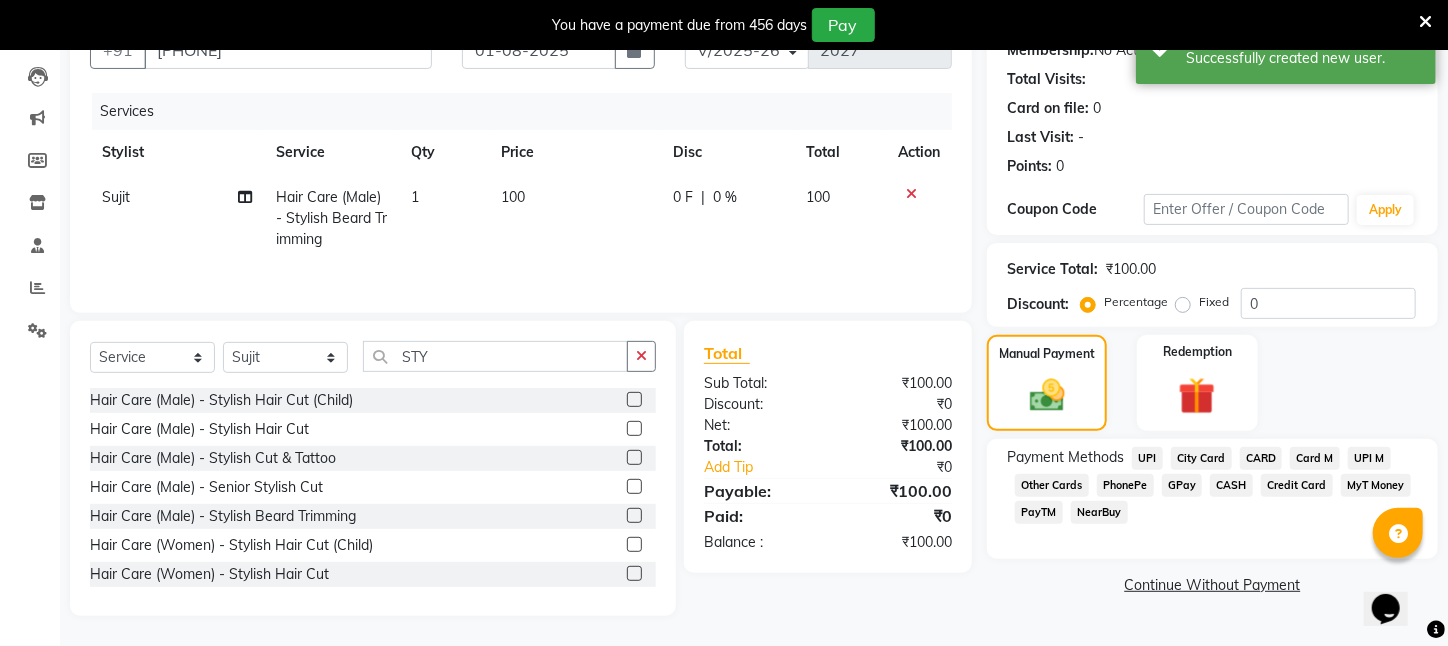 scroll, scrollTop: 211, scrollLeft: 0, axis: vertical 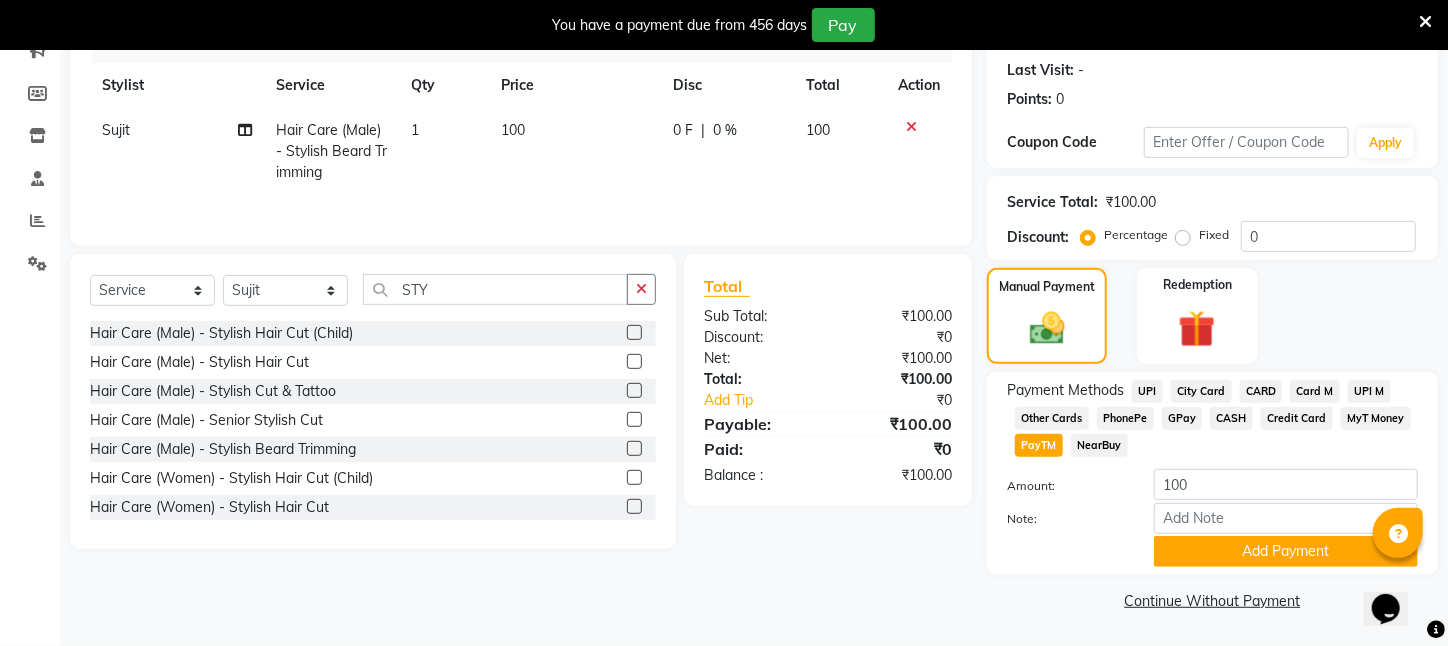 drag, startPoint x: 1228, startPoint y: 683, endPoint x: 1313, endPoint y: 683, distance: 85 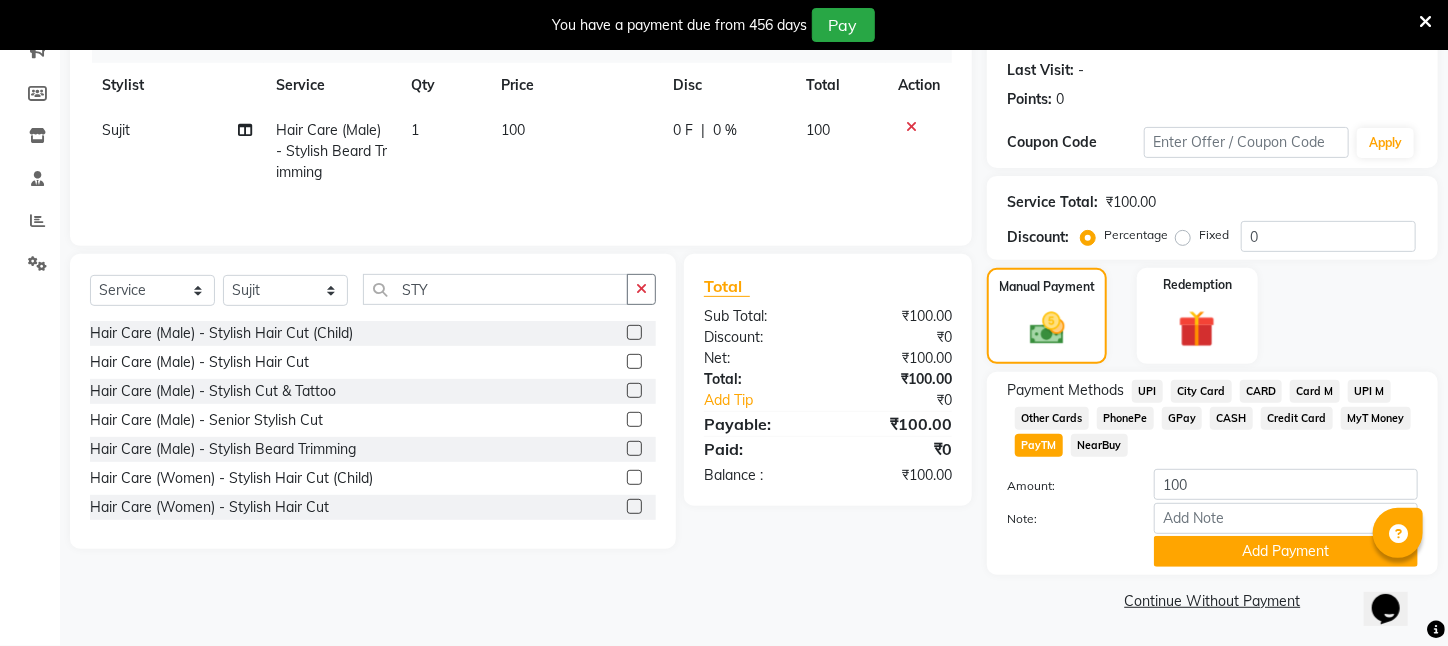 click on "Client +91 [PHONE] Date [DATE] Invoice Number V/2025 V/2025-26 2027 Services Stylist Service Qty Price Disc Total Action [NAME] Hair Care (Male)   -   Stylish Beard Trimming 1 100 0 F | 0 % 100 Select  Service  Product  Membership  Package Voucher Prepaid Gift Card  Select Stylist [NAME]  [NAME] [NAME] [NAME] [NAME] [NAME] [NAME] [NAME] [NAME] [NAME] [NAME] [NAME] [NAME] [NAME] [NAME] [NAME] [NAME] [NAME] Hair Care (Male)   -   Stylish Hair Cut (Child)  Hair Care (Male)   -   Stylish Hair Cut  Hair Care (Male)   -   Stylish Cut & Tattoo  Hair Care (Male)   -   Senior Stylish Cut  Hair Care (Male)   -   Stylish Beard Trimming  Hair Care (Women)   -   Stylish Hair Cut (Child)  Hair Care (Women)   -   Stylish Hair Cut  Hair Care (Women)   -   Stylish Cut & Tattoo  Hair Care (Women)   -   Senior Stylish Cut  Permanent Hair Style (Male)   -   Smoothing & Straigtning  Permanent Hair Style (Male)   -   Kerasmooth  Permanent Hair Style (Male)   -    Nanoplastiatreatment  Total Sub Total: ₹0" 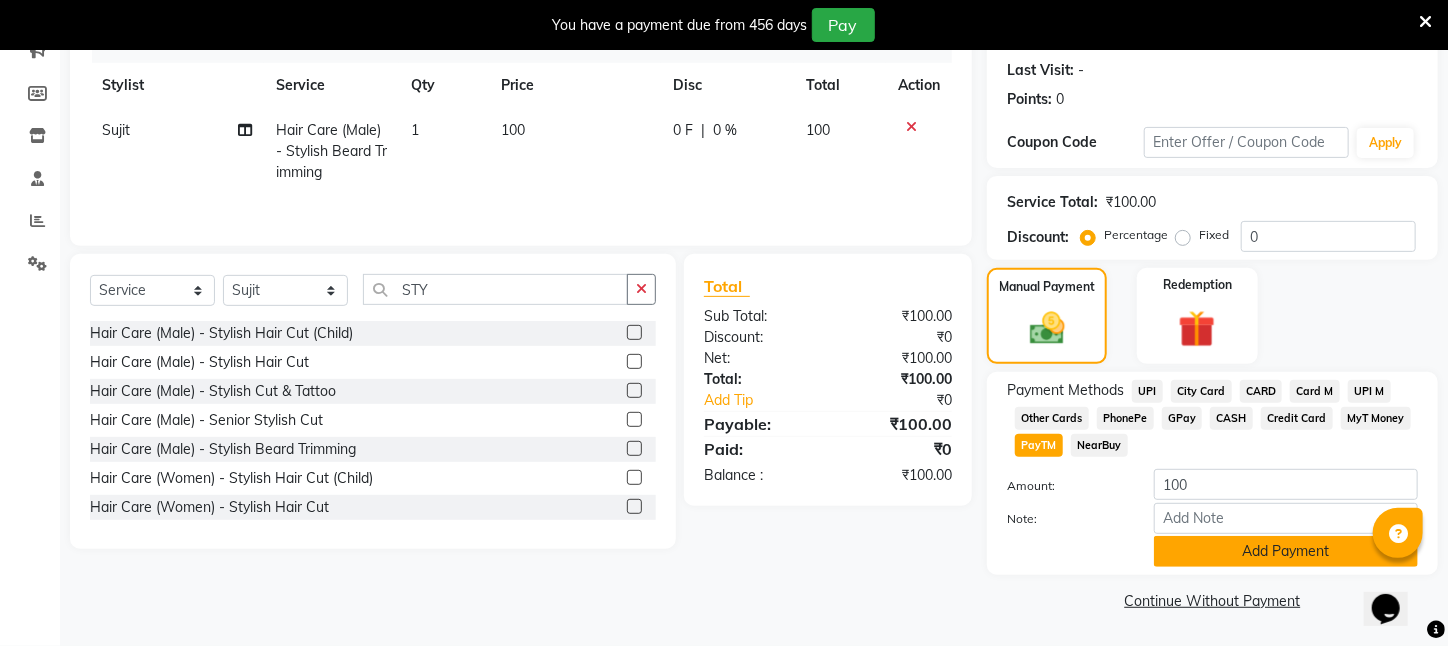 click on "Add Payment" 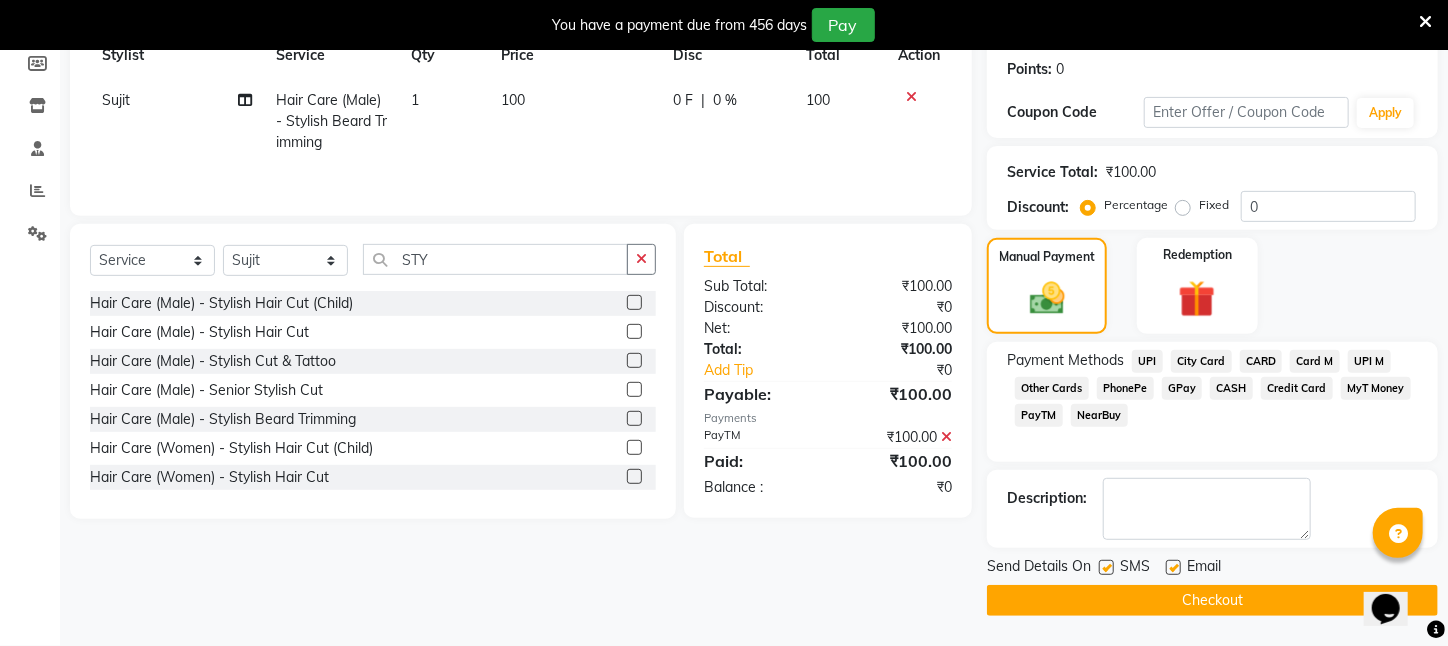 scroll, scrollTop: 323, scrollLeft: 0, axis: vertical 